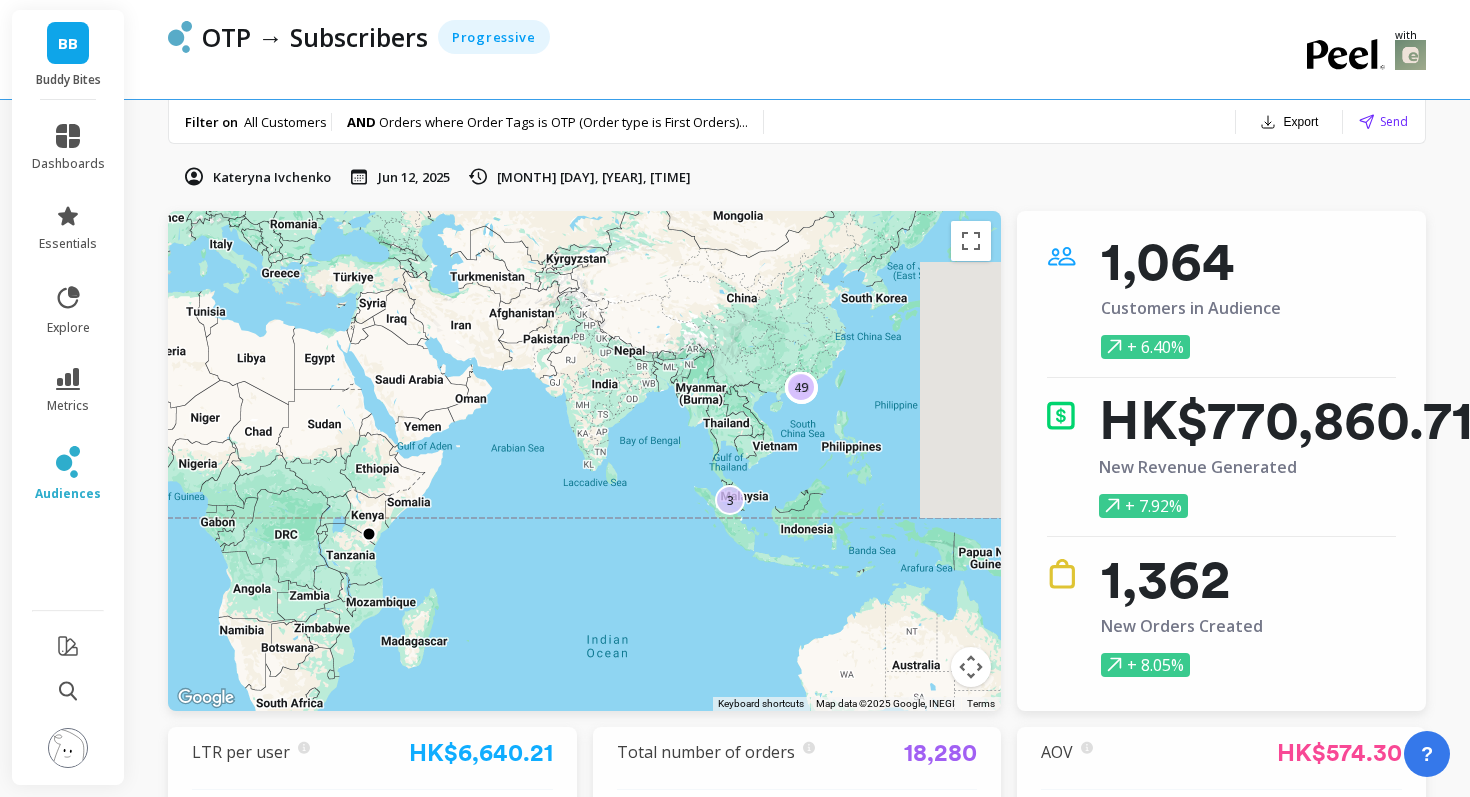 scroll, scrollTop: 0, scrollLeft: 1, axis: horizontal 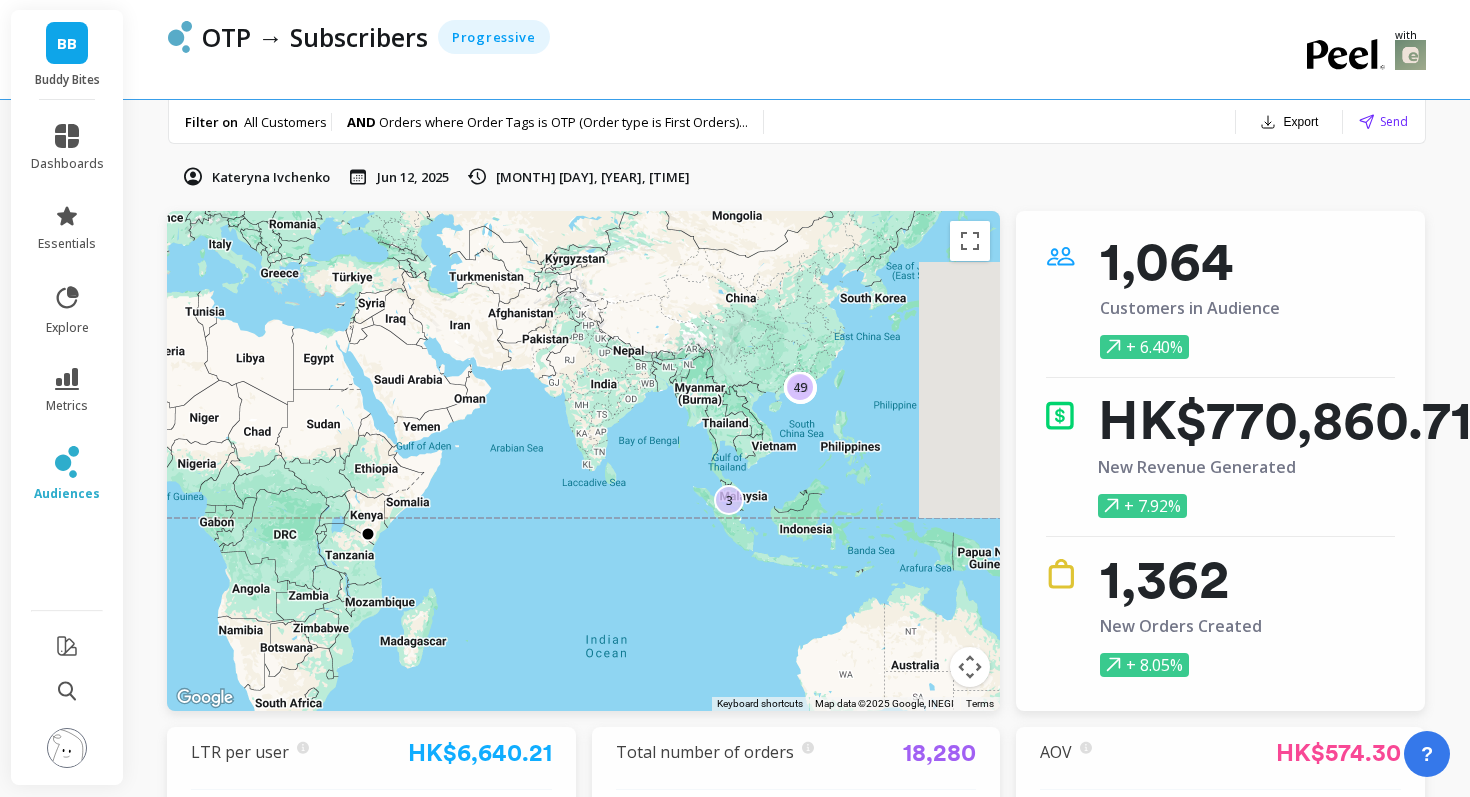 click on "[LOCATION] [YEAR] [MONTH] [DAY], [TIME] ← Move left → Move right ↑ Move up ↓ Move down + Zoom in - Zoom out Home Jump left by 75% End Jump right by 75% Page Up Jump up by 75% Page Down Jump down by 75% 34 12 65 14 51 20 10 31 21 65 30 22 23 89 90 30 3 63 16 38 19 16 20 49 Use ⌘ + scroll to zoom the map Keyboard shortcuts Map Data Map data ©[YEAR], [PROVIDER], [PROVIDER] Map data ©[YEAR], [PROVIDER], [PROVIDER] 1000 km  Click to toggle between metric and imperial units Terms Report a map error 1,064 Customers in Audience + 6.40% [CURRENCY][AMOUNT] New Revenue Generated + 7.92% 1,362 New Orders Created + 8.05% LTR per user Lifetime Revenue (LTR) is Net Sales + Shipping + Tax. We use this visualization to group customers by their LTR. Each bar reflects an LTR group and counts the total number of customers from this audience grouped by their LTR. [CURRENCY][AMOUNT] [CURRENCY][AMOUNT] [CURRENCY][AMOUNT] [CURRENCY][AMOUNT] [CURRENCY][AMOUNT] [CURRENCY][AMOUNT] 0 200 400 Total number of orders 18,280 3 6 8 11 15 21 26 34 45 70 0 50 100 150 200 AOV [CURRENCY][AMOUNT] [CURRENCY][AMOUNT] 0 80" at bounding box center [796, 1649] 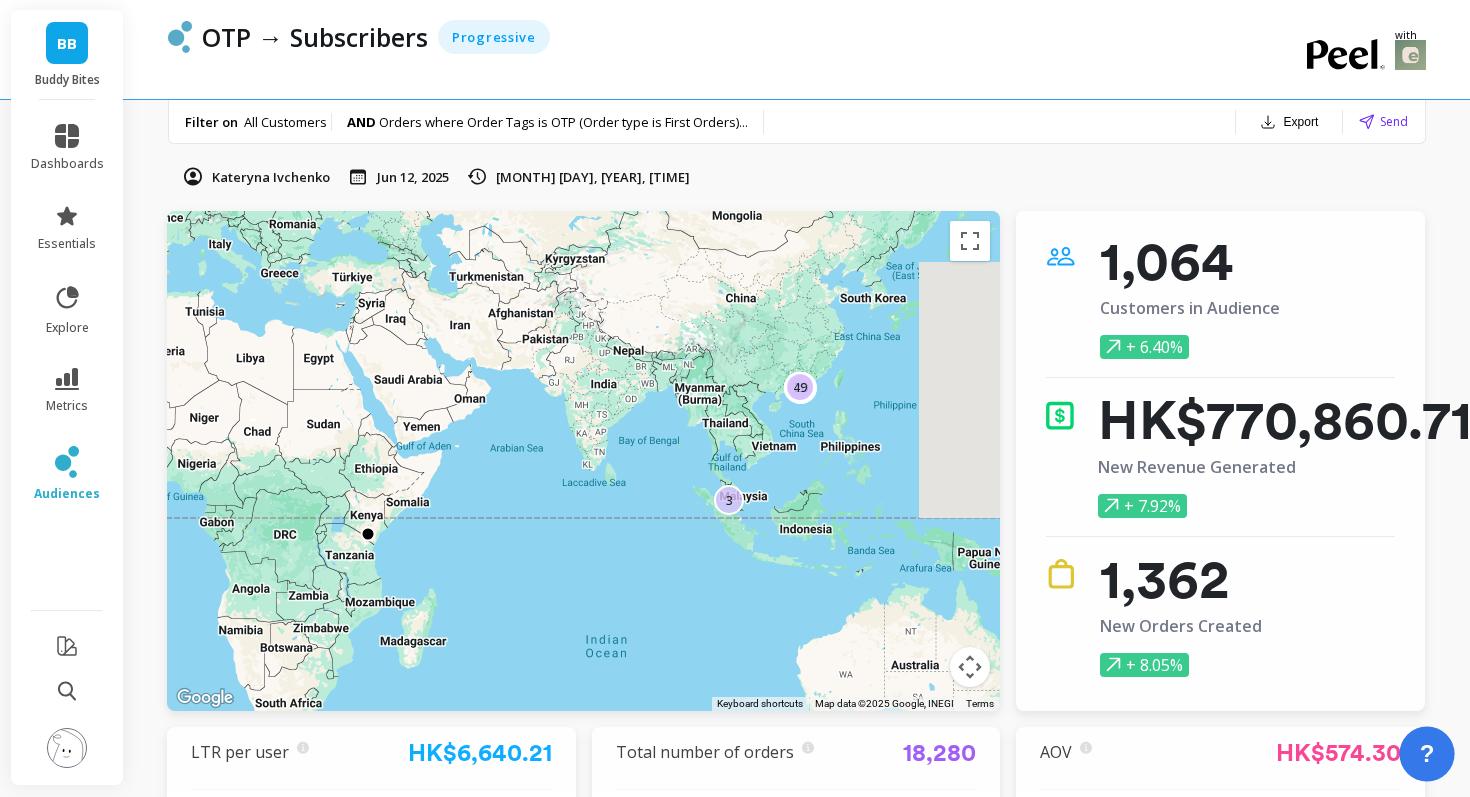 click on "?" at bounding box center [1427, 754] 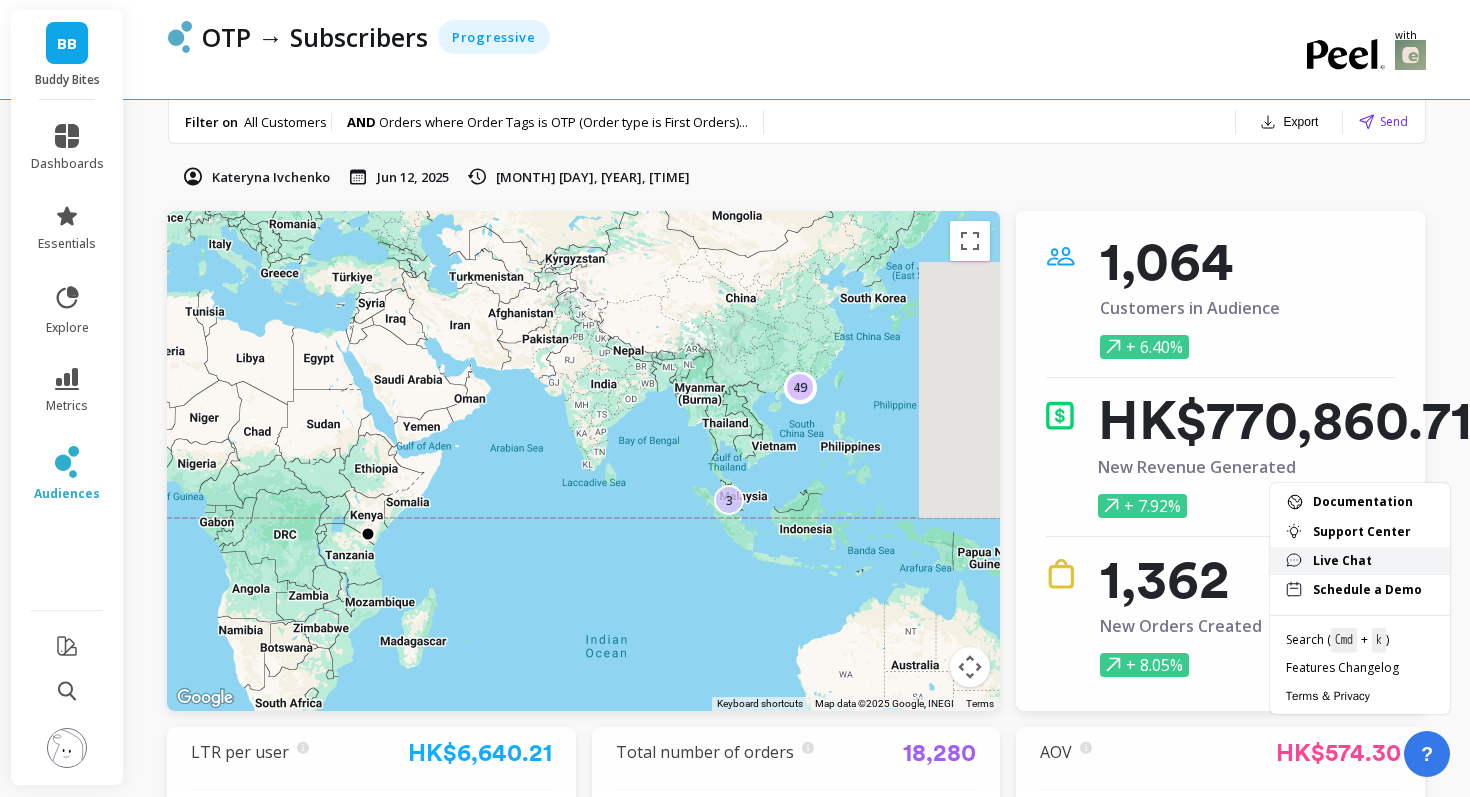 click on "Live Chat" at bounding box center (1373, 561) 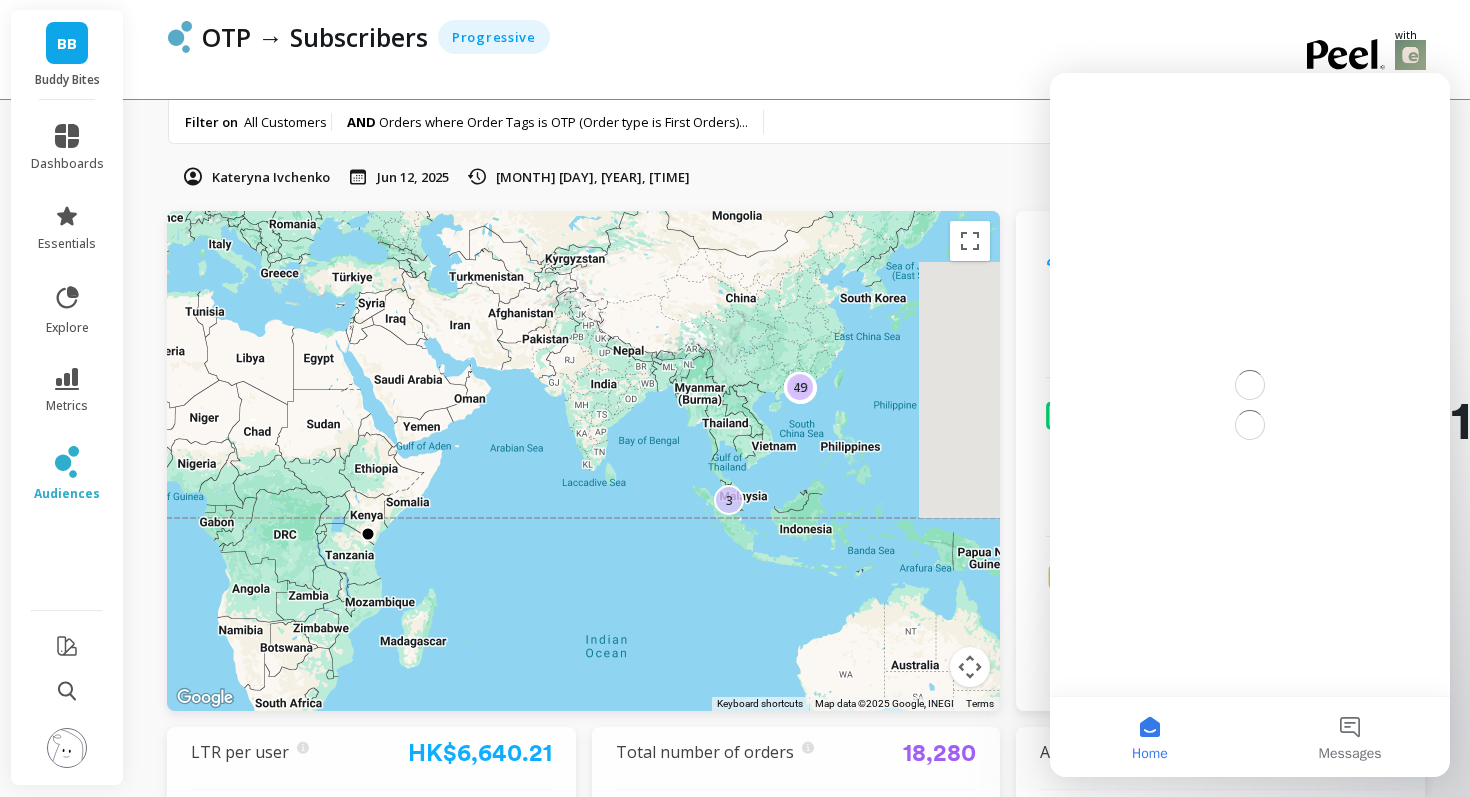 scroll, scrollTop: 0, scrollLeft: 0, axis: both 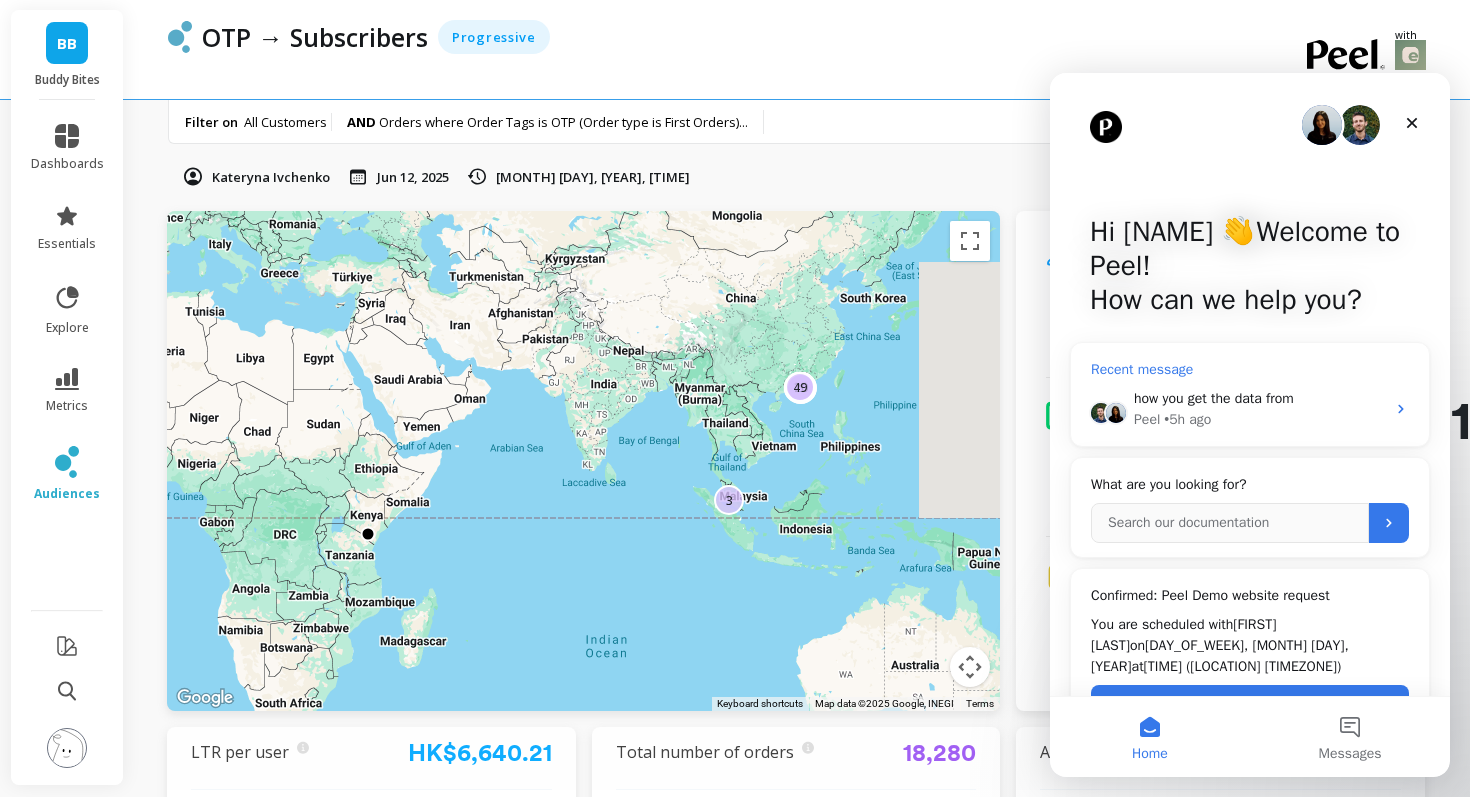 click on "how you get the data from" at bounding box center [1214, 398] 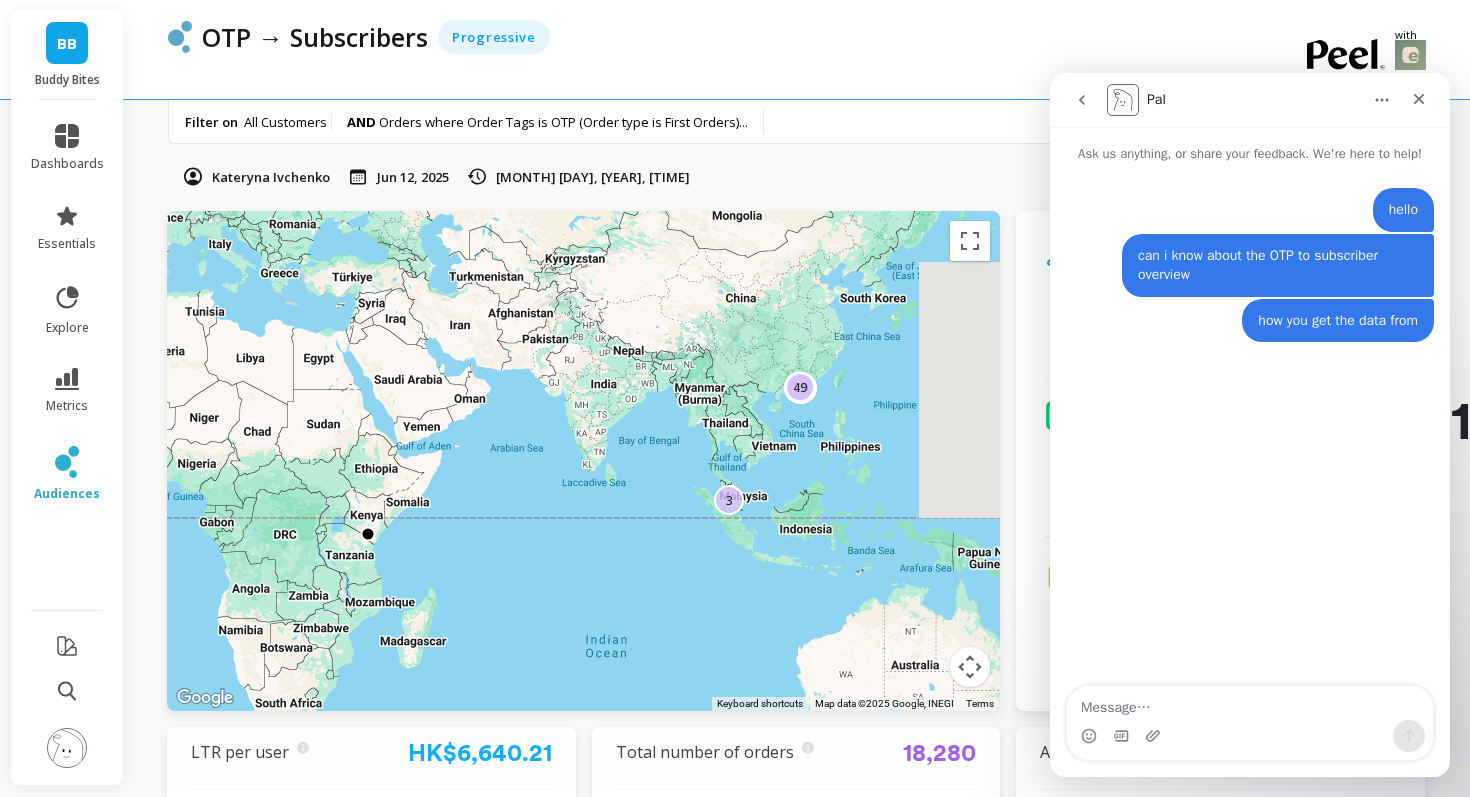 click at bounding box center (1250, 703) 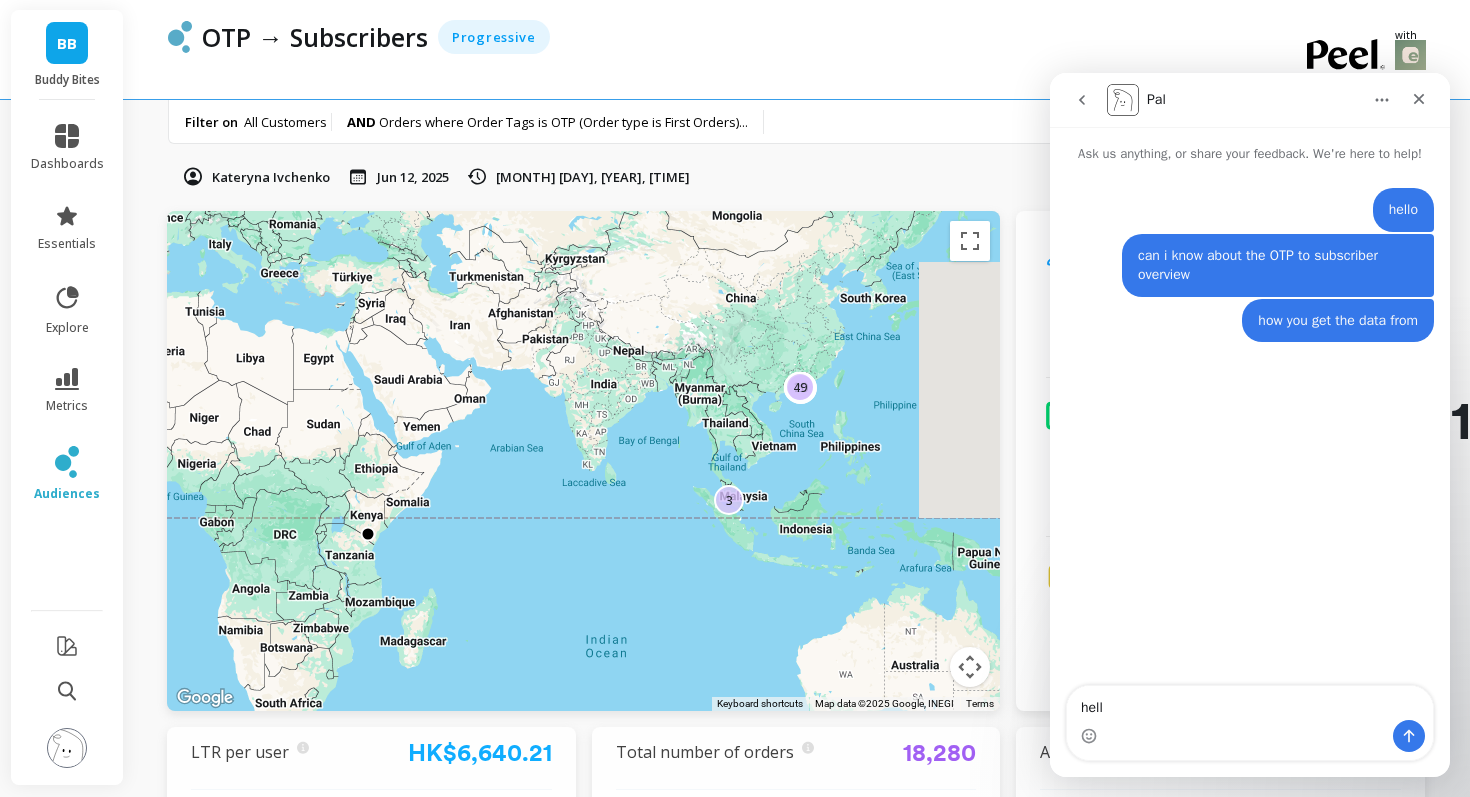 type on "hello" 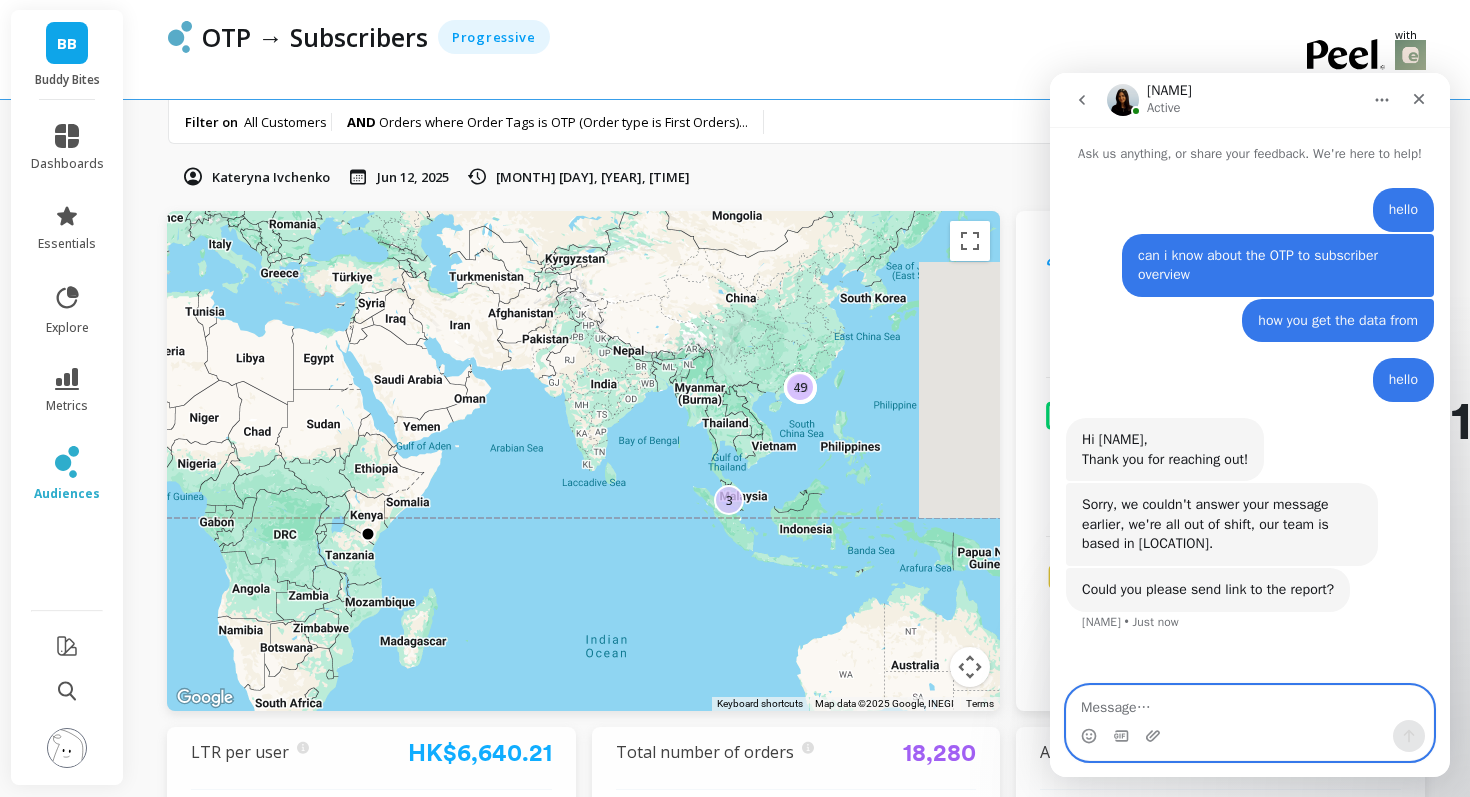 click at bounding box center (1250, 703) 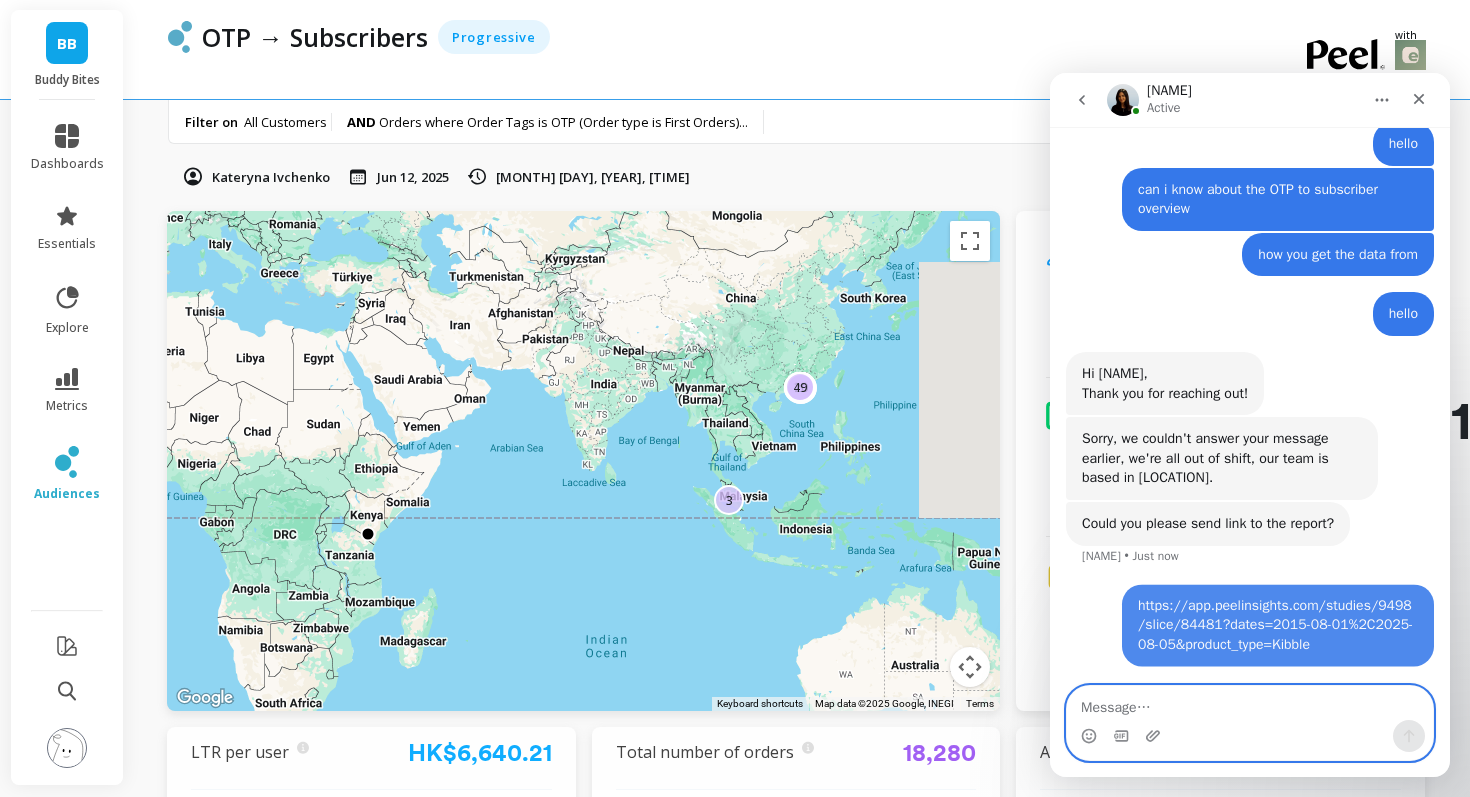 scroll, scrollTop: 87, scrollLeft: 0, axis: vertical 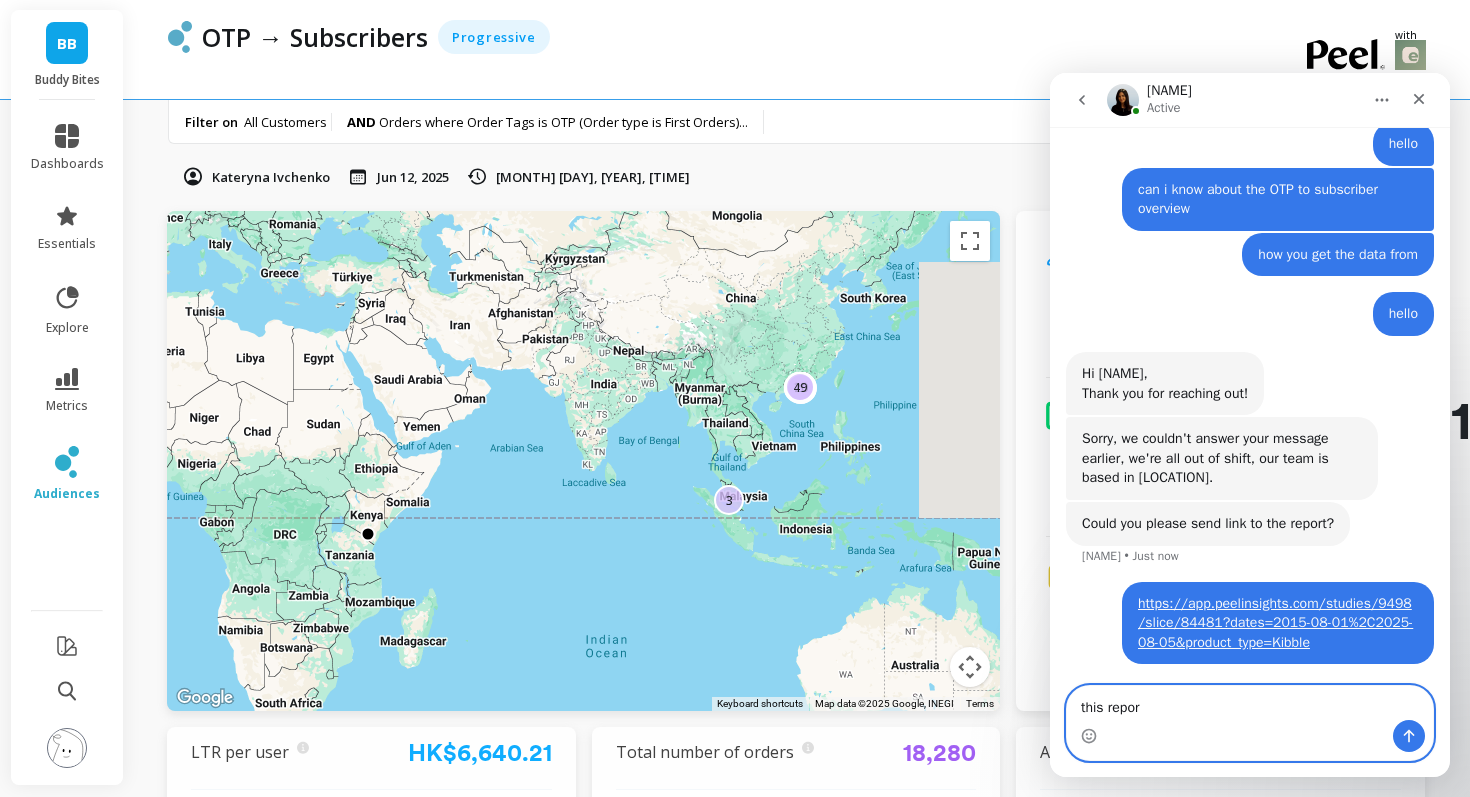 type on "this report" 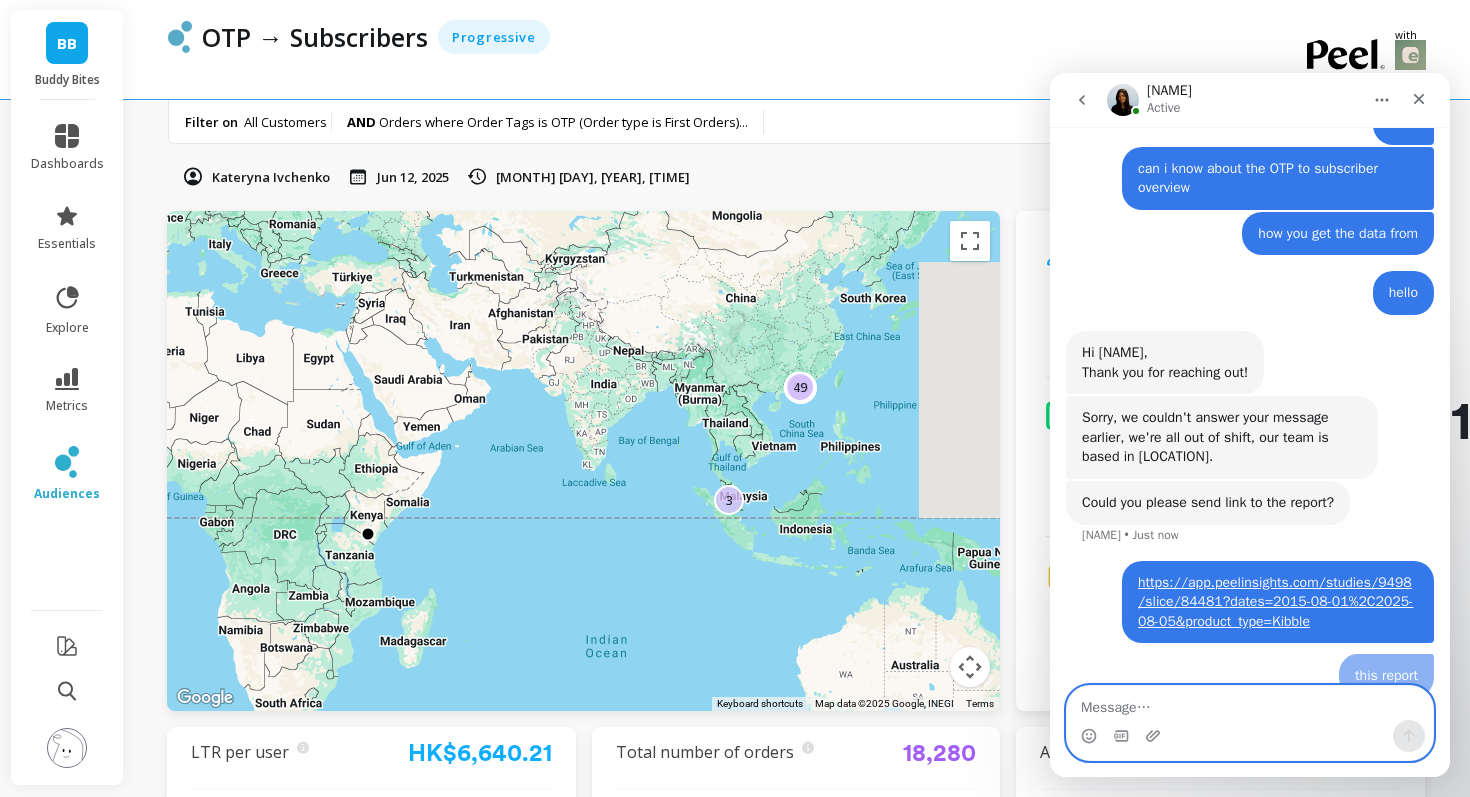 scroll, scrollTop: 133, scrollLeft: 0, axis: vertical 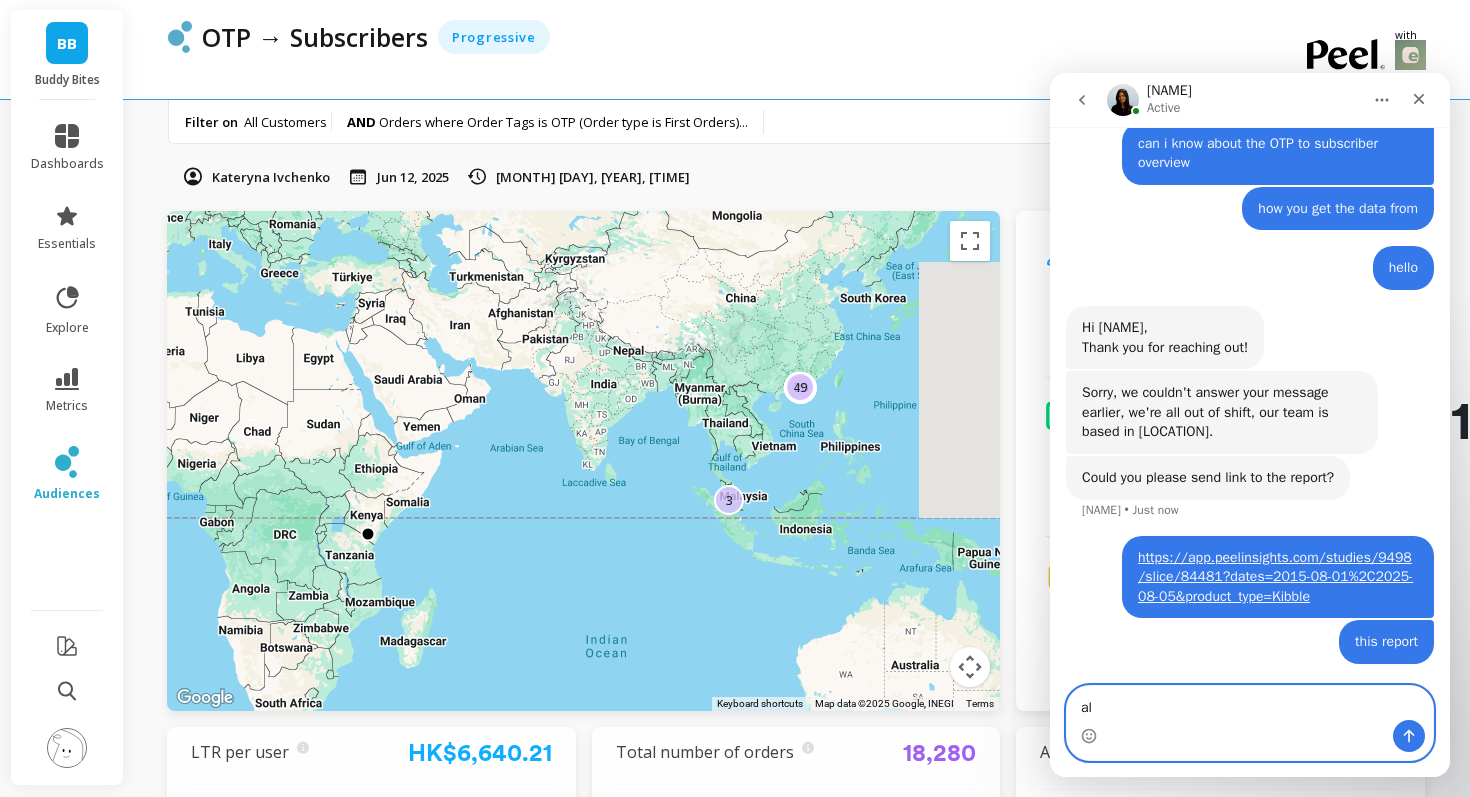 type on "a" 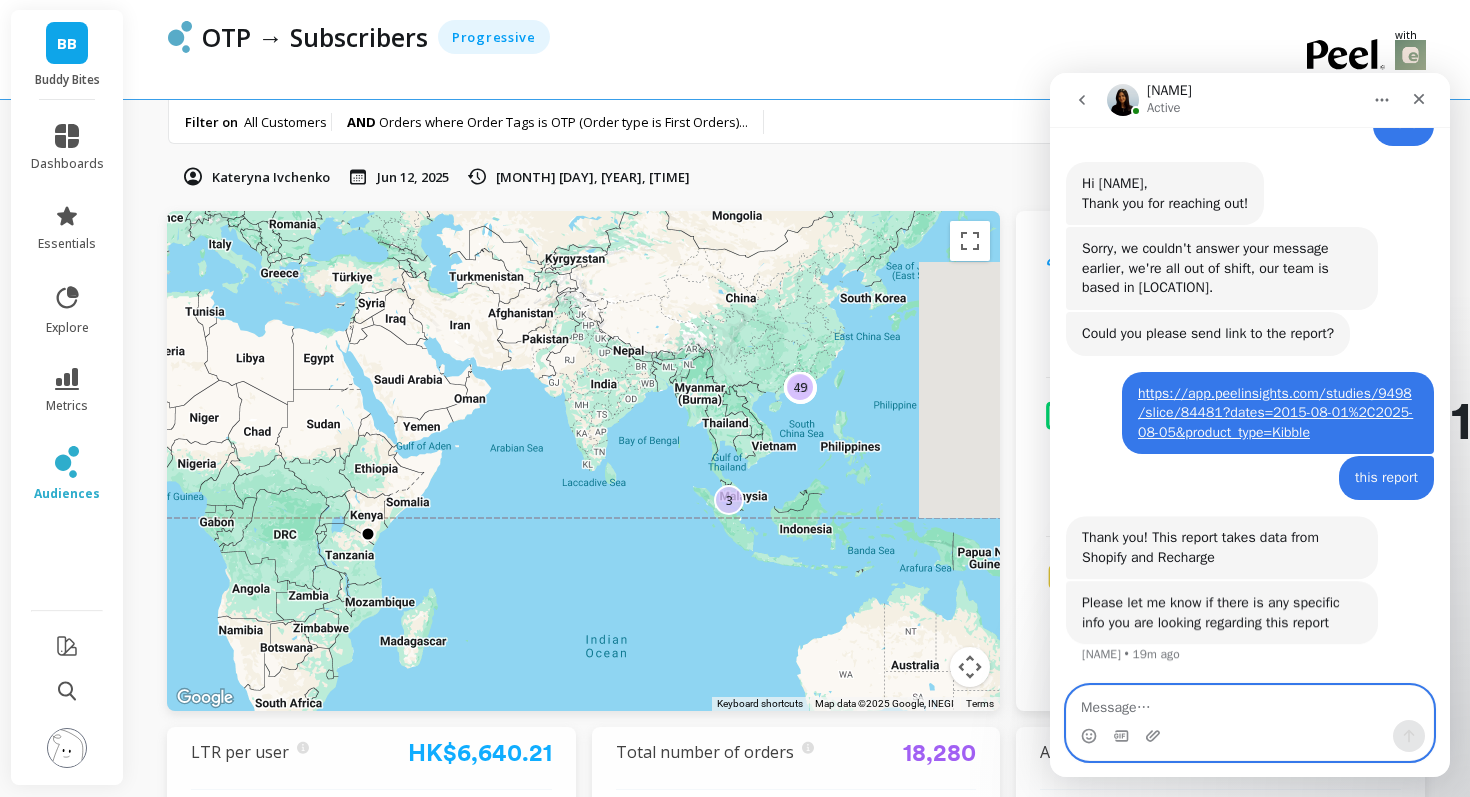 scroll, scrollTop: 277, scrollLeft: 0, axis: vertical 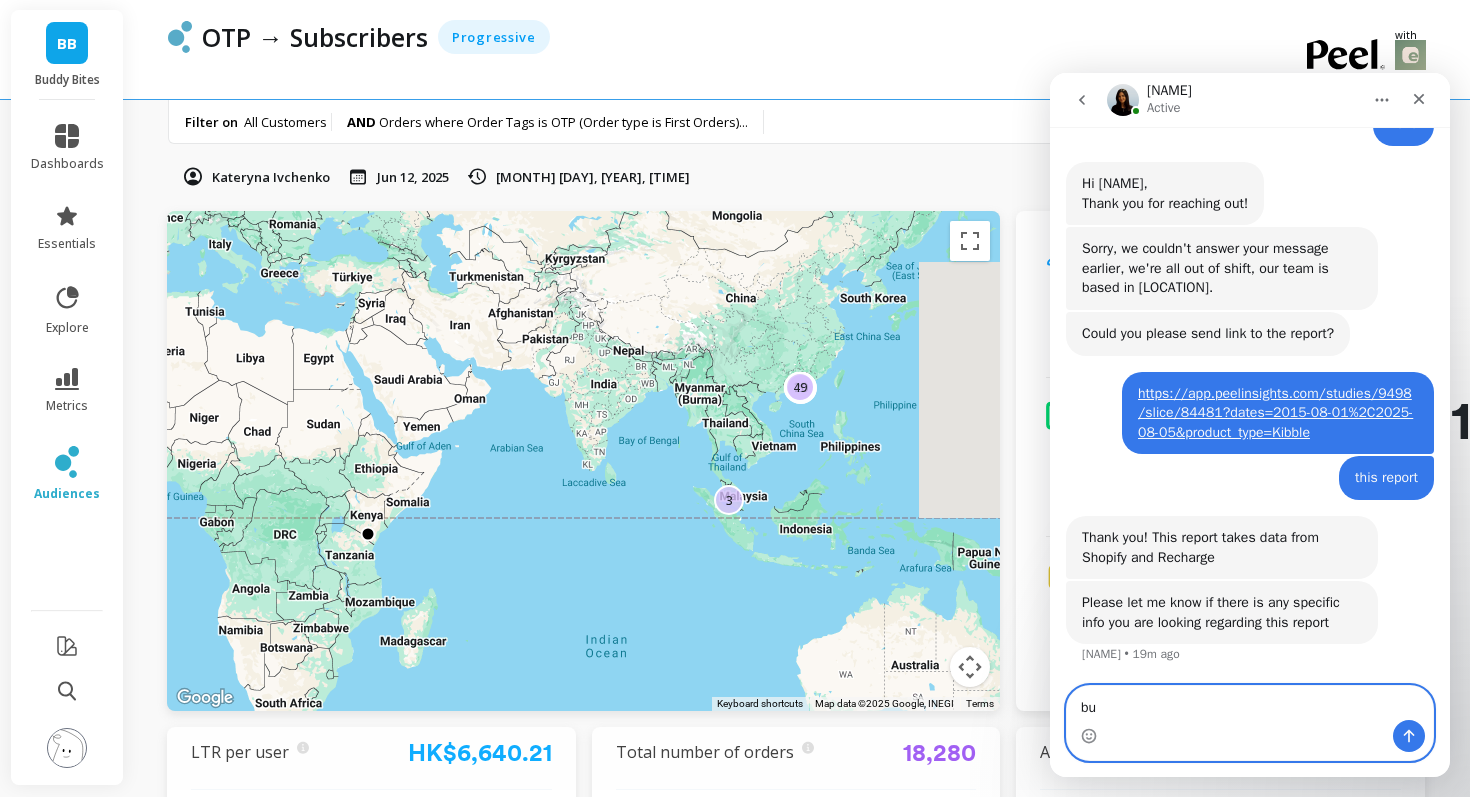 type on "b" 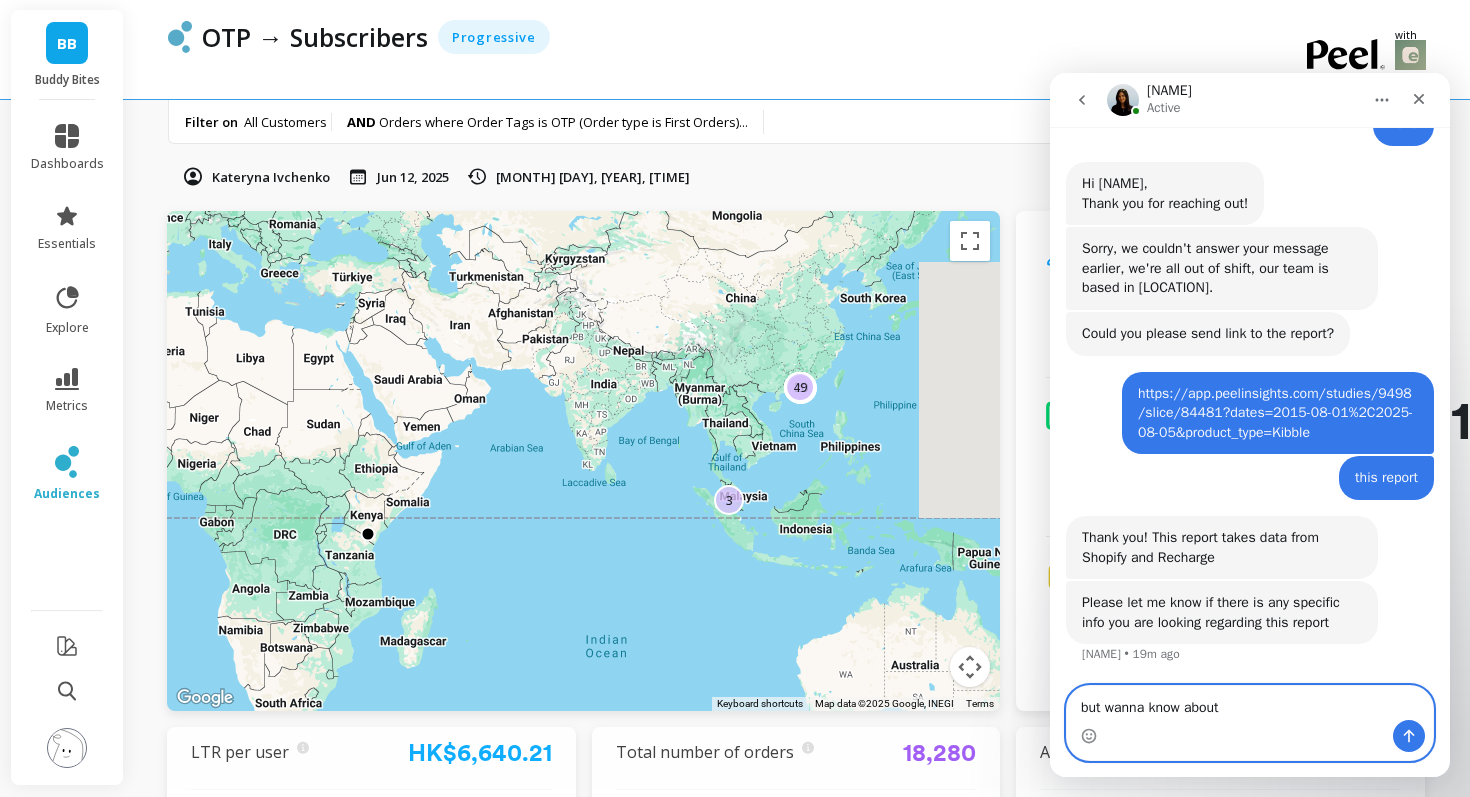 type on "but wanna know about" 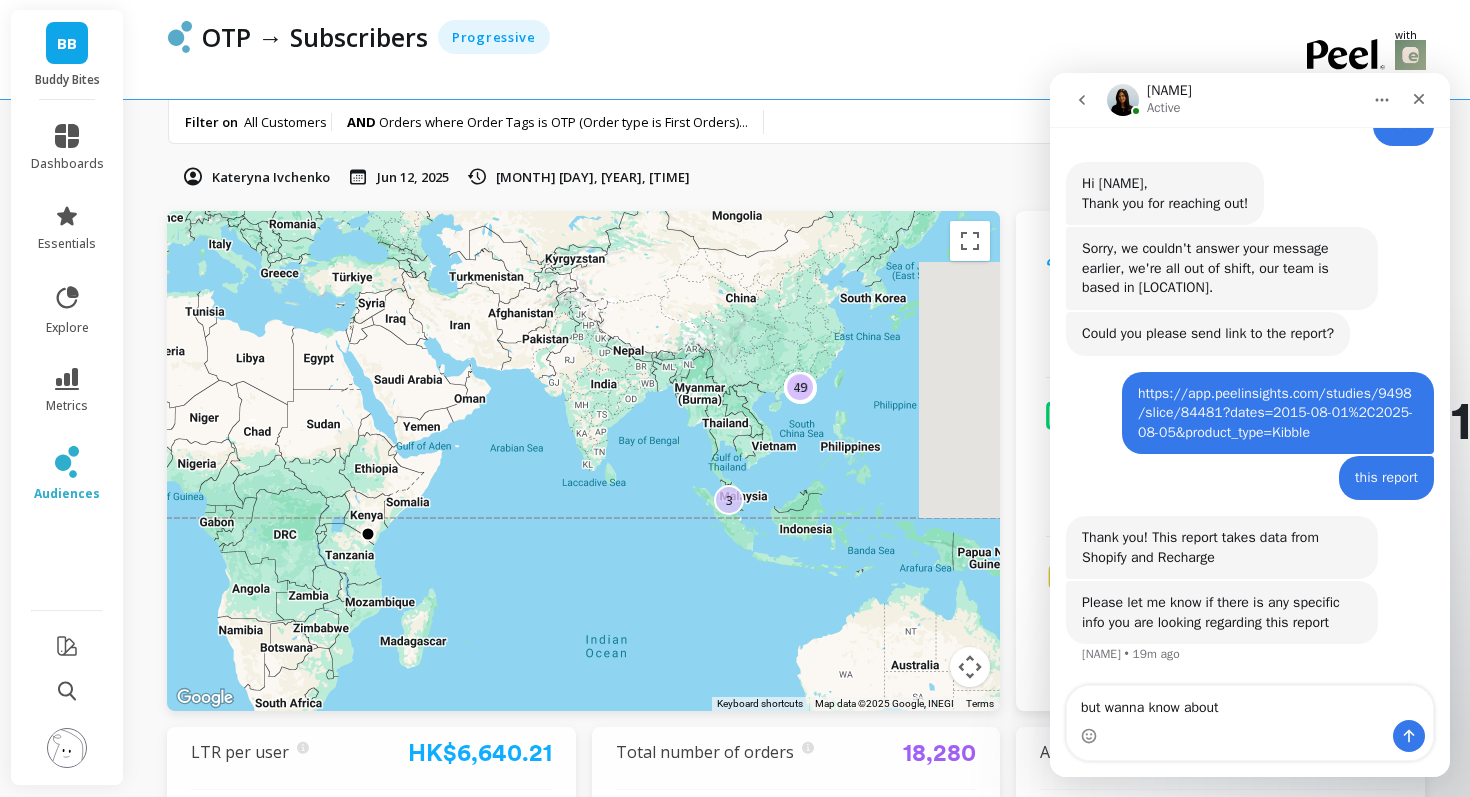 click on "https://app.peelinsights.com/studies/9498/slice/84481?dates=2015-08-01%2C2025-08-05&product_type=Kibble" at bounding box center (1275, 413) 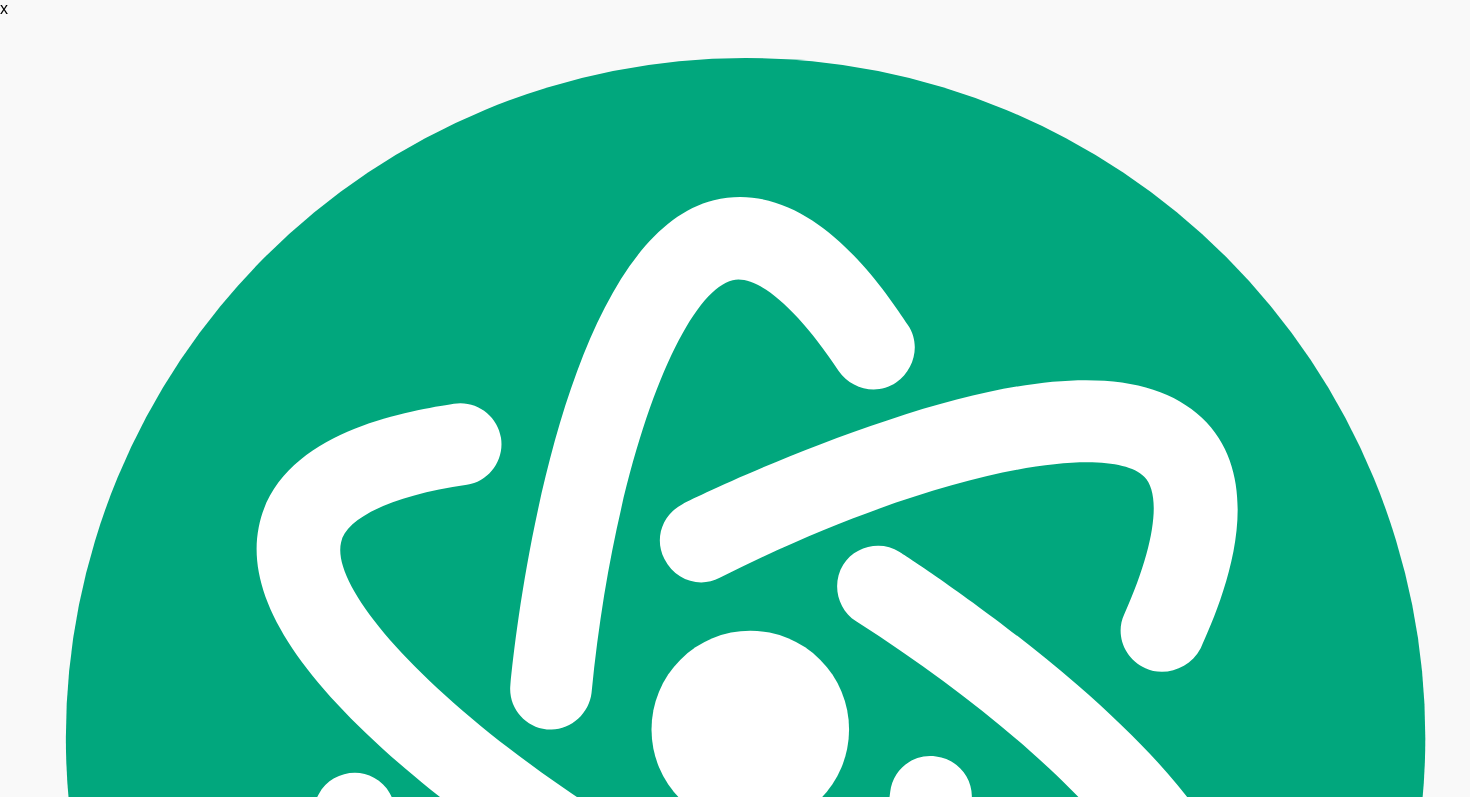 scroll, scrollTop: 0, scrollLeft: 0, axis: both 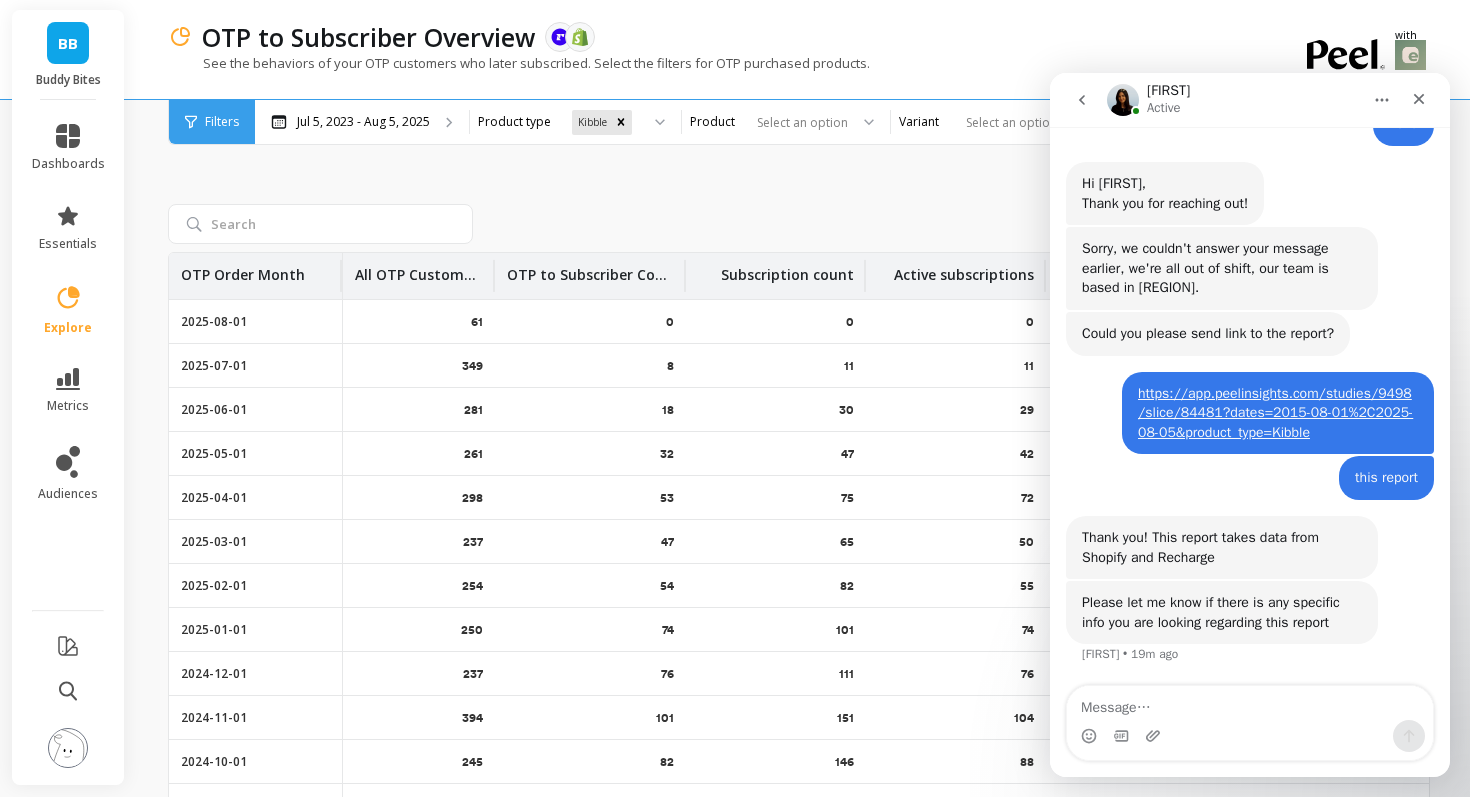 click at bounding box center (1250, 703) 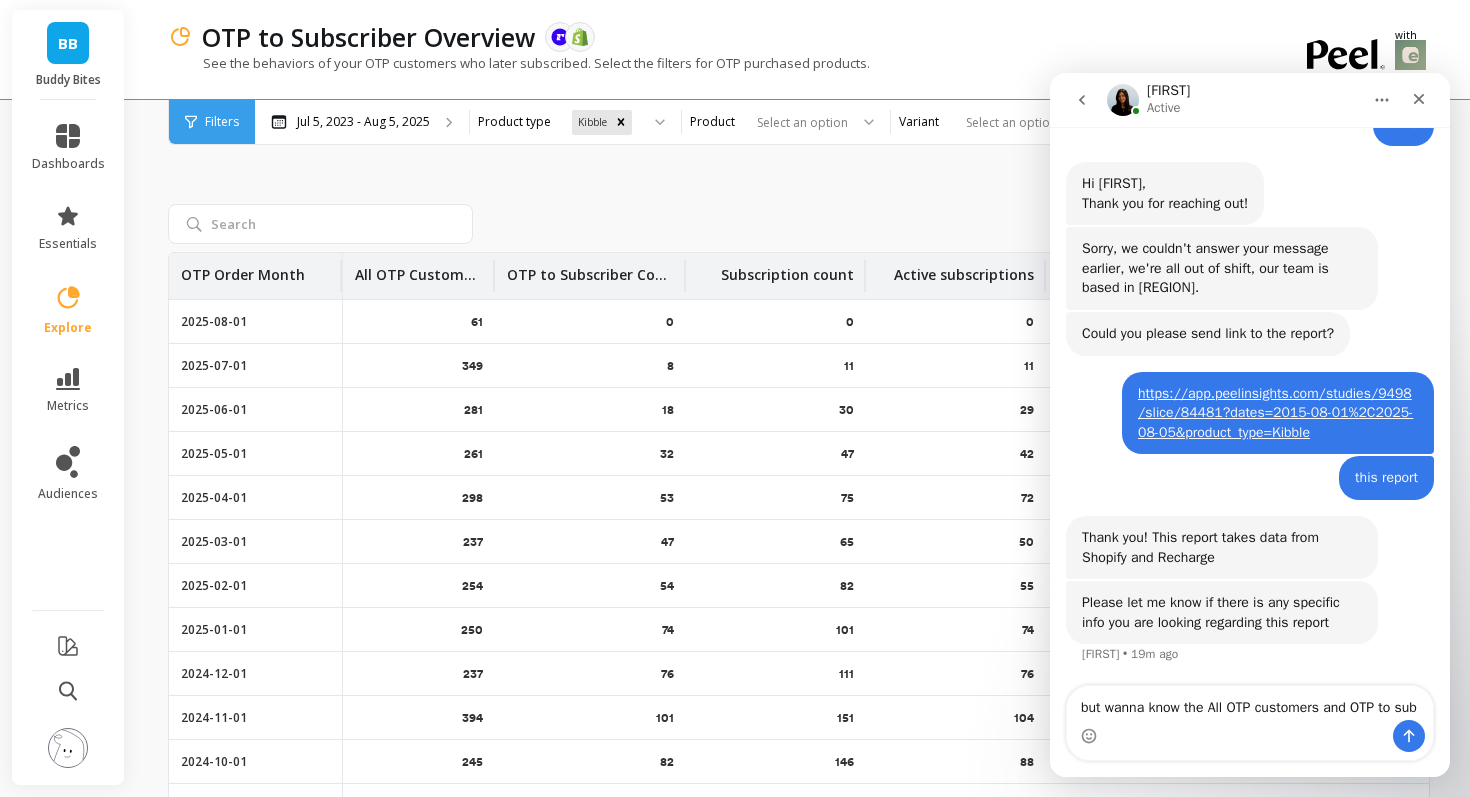 scroll, scrollTop: 297, scrollLeft: 0, axis: vertical 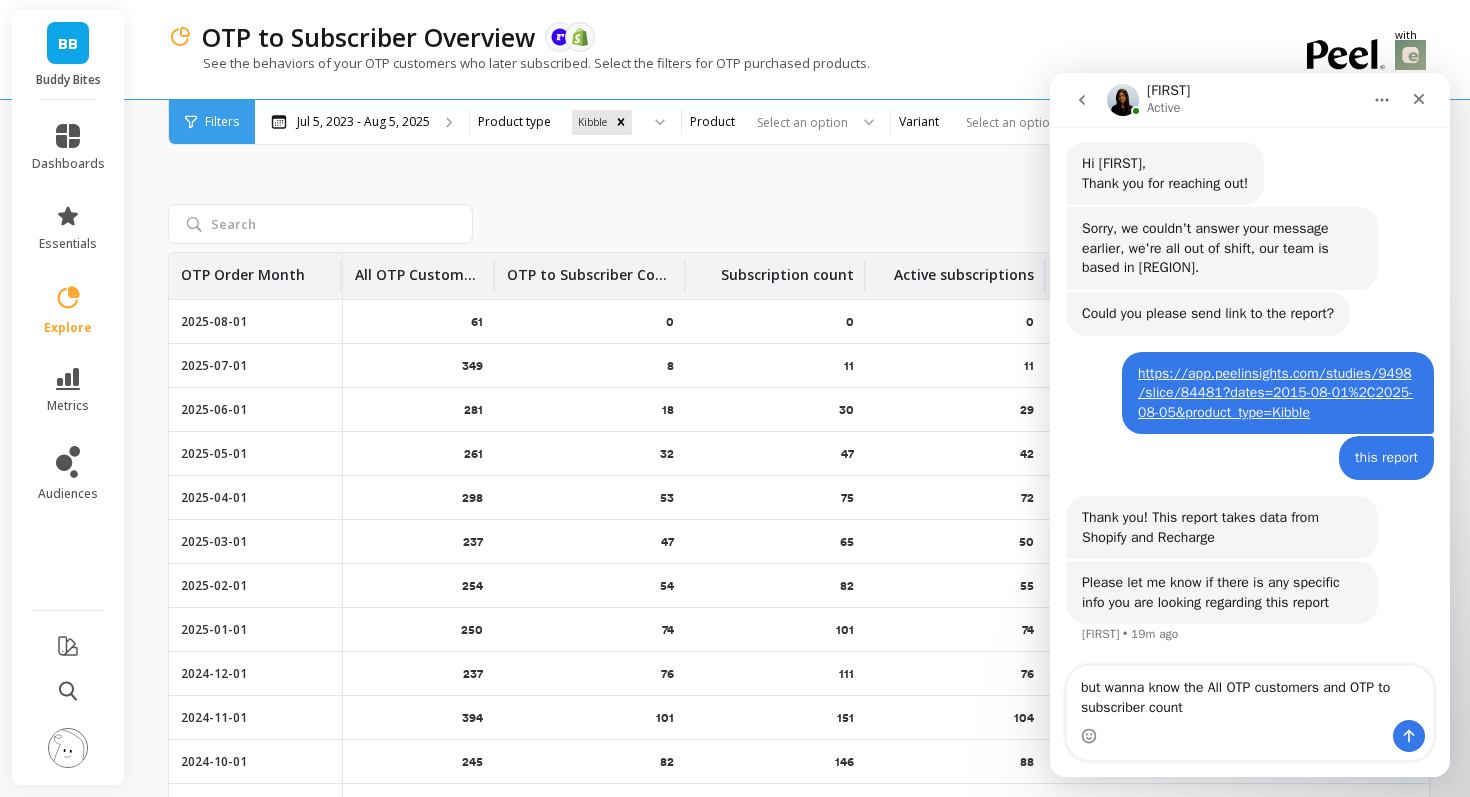 type on "but wanna know the All OTP customers and OTP to subscriber count" 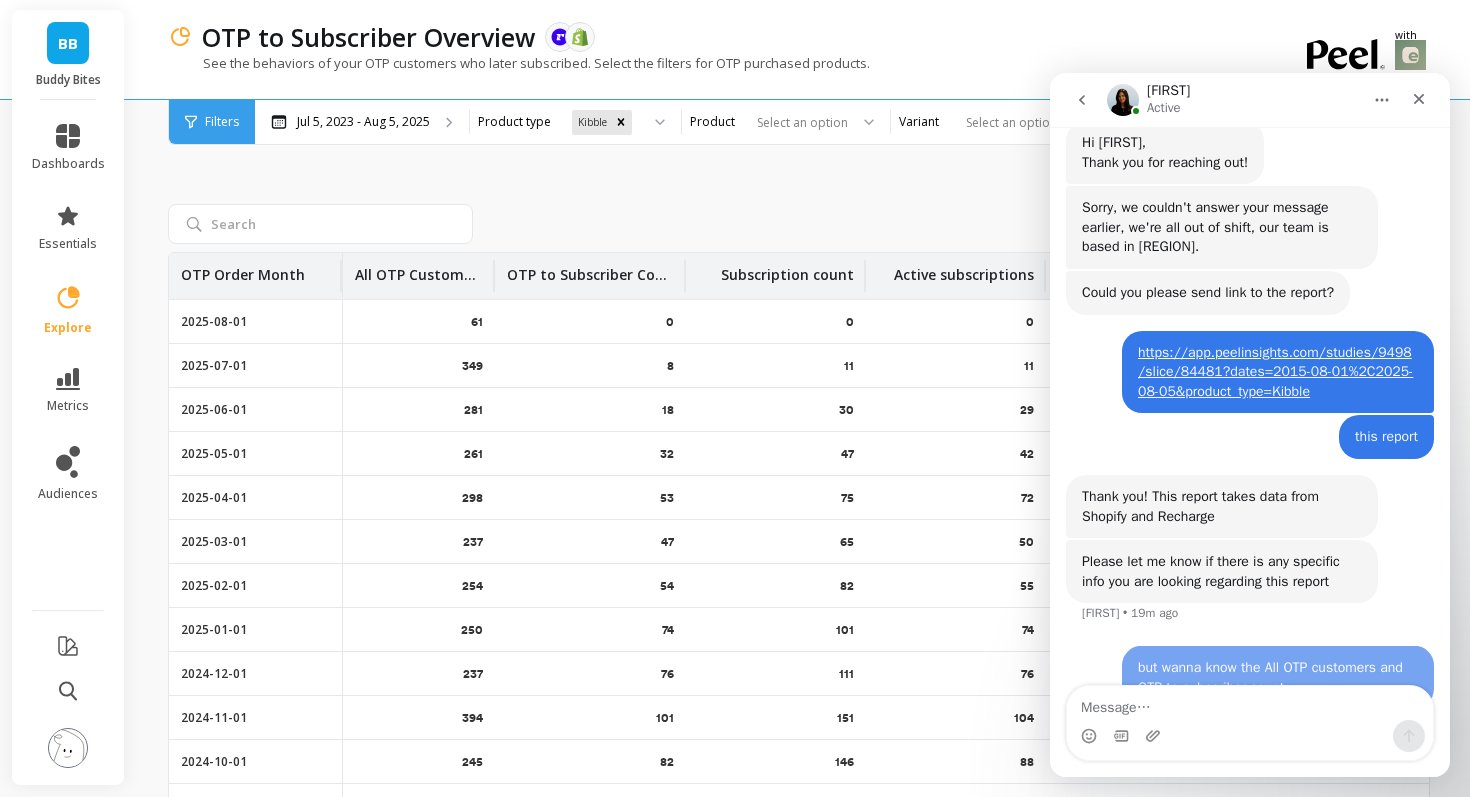 scroll, scrollTop: 356, scrollLeft: 0, axis: vertical 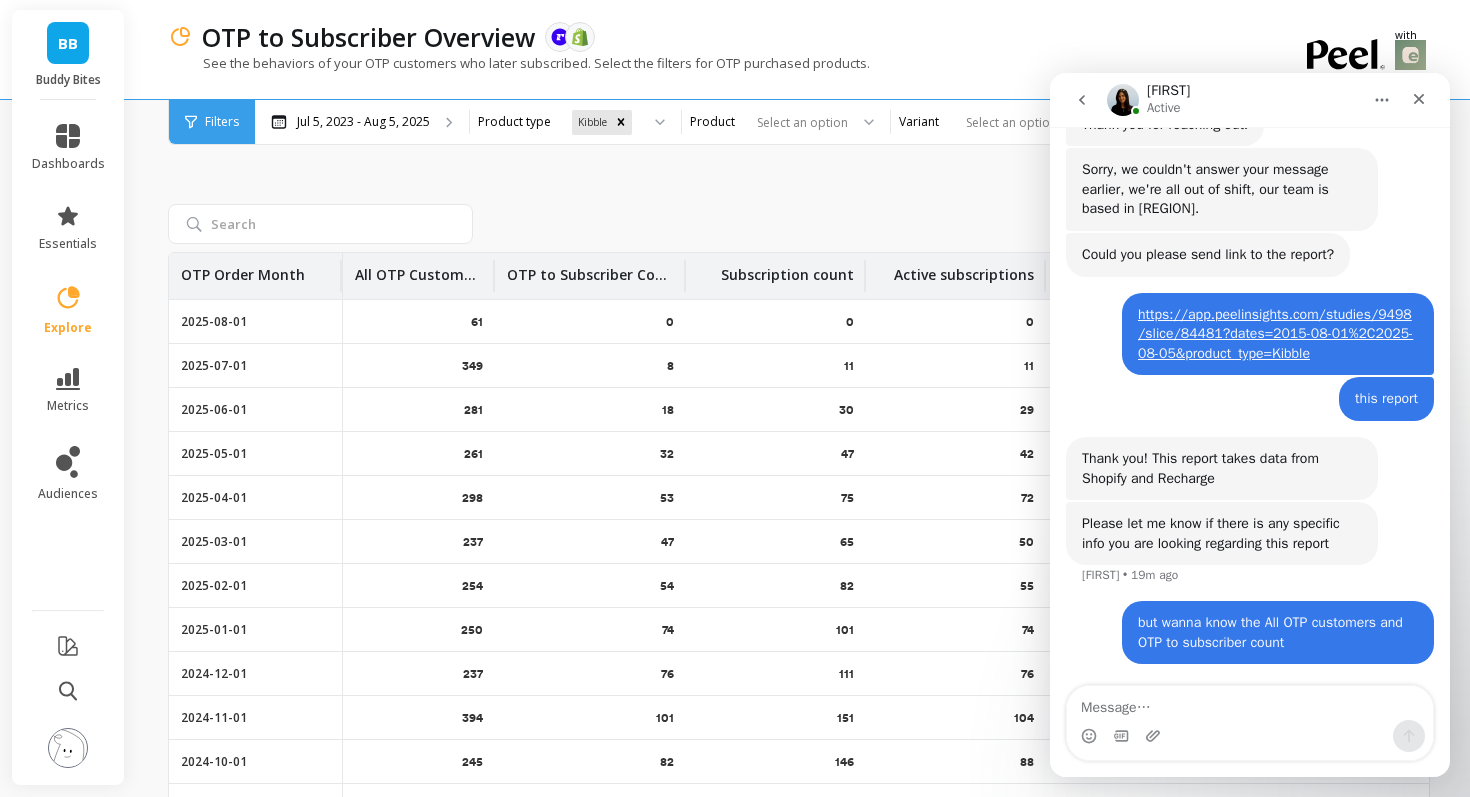 type on "a" 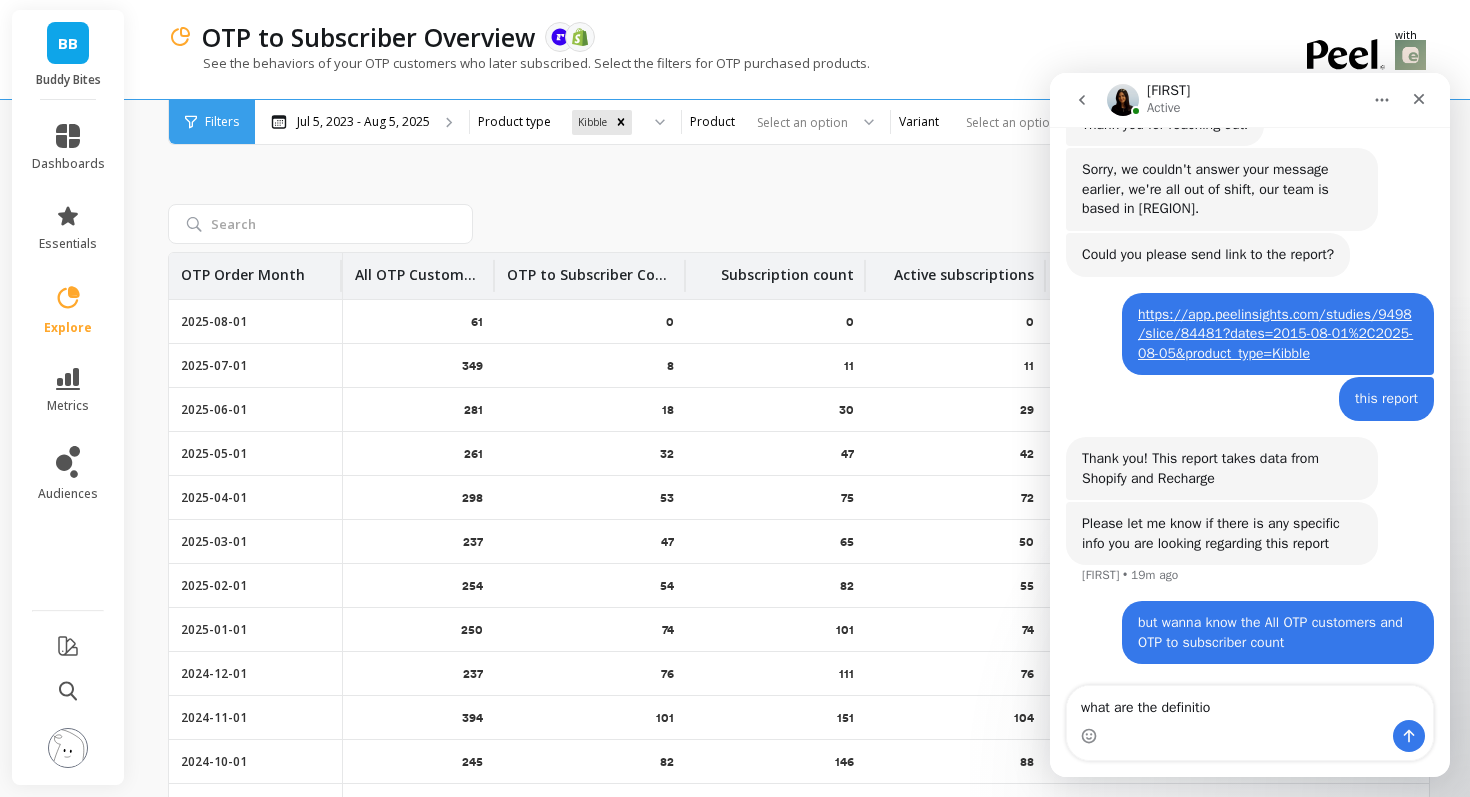 type on "what are the definition" 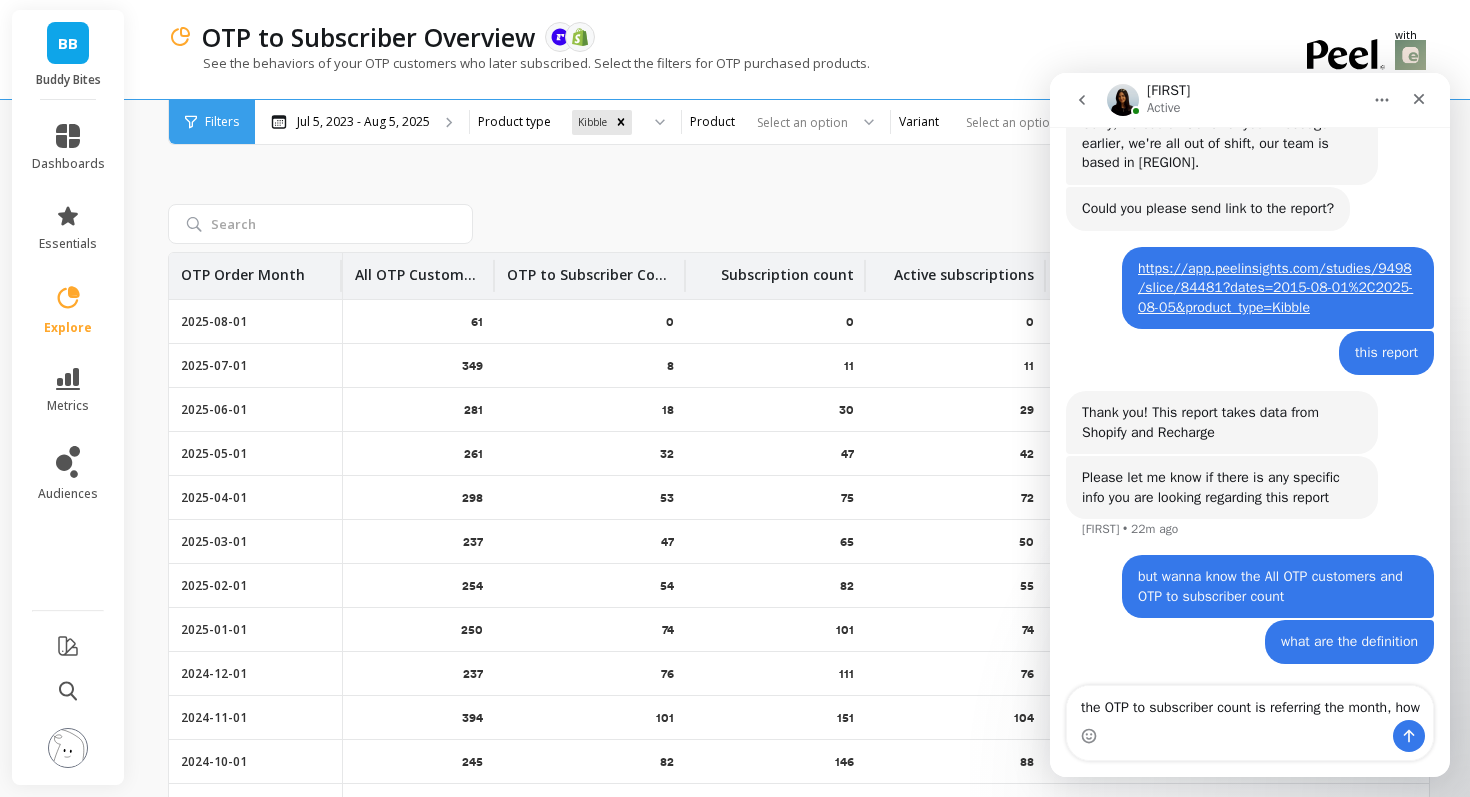 scroll, scrollTop: 422, scrollLeft: 0, axis: vertical 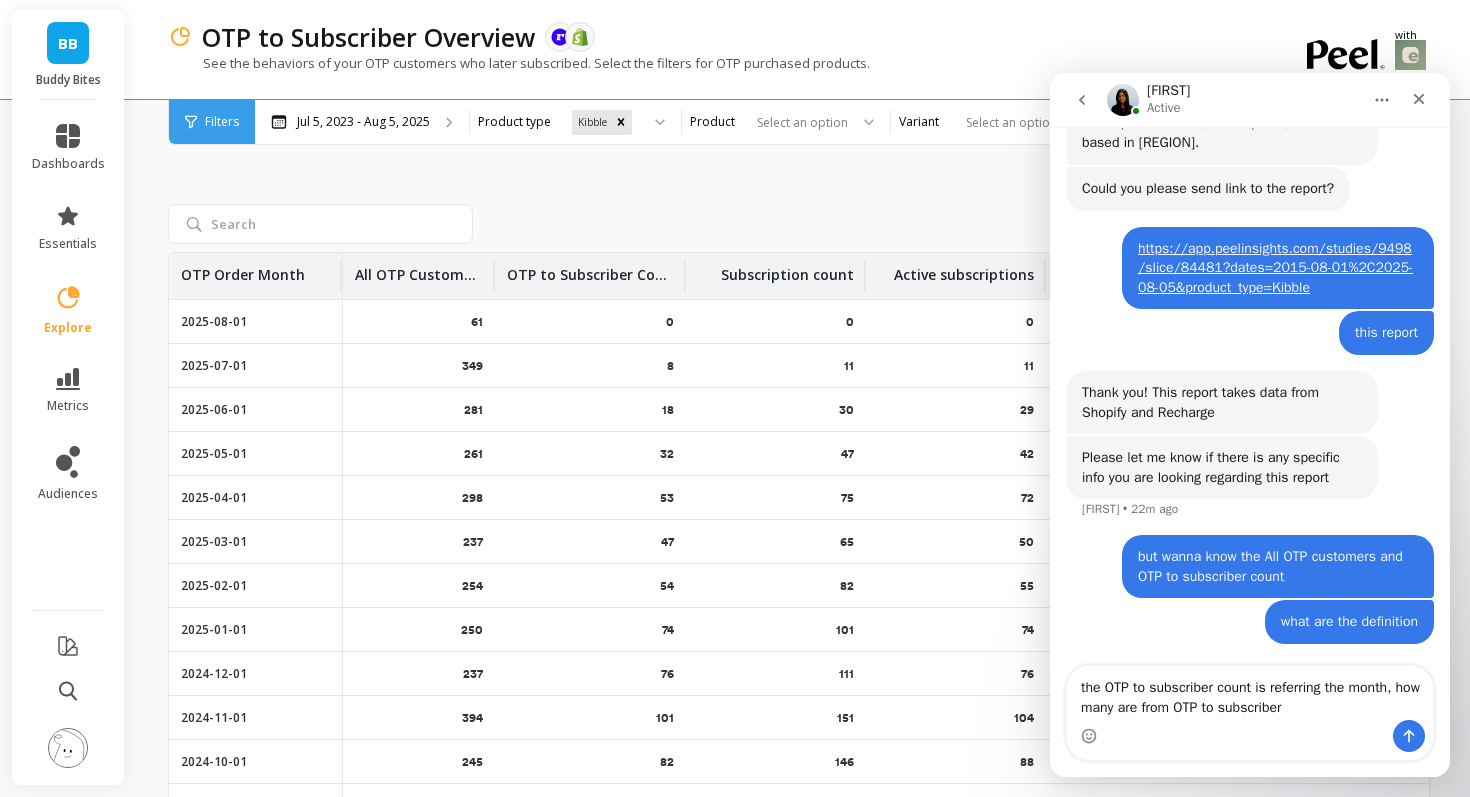 type on "the OTP to subscriber count is referring the month, how many are from OTP to subscriber?" 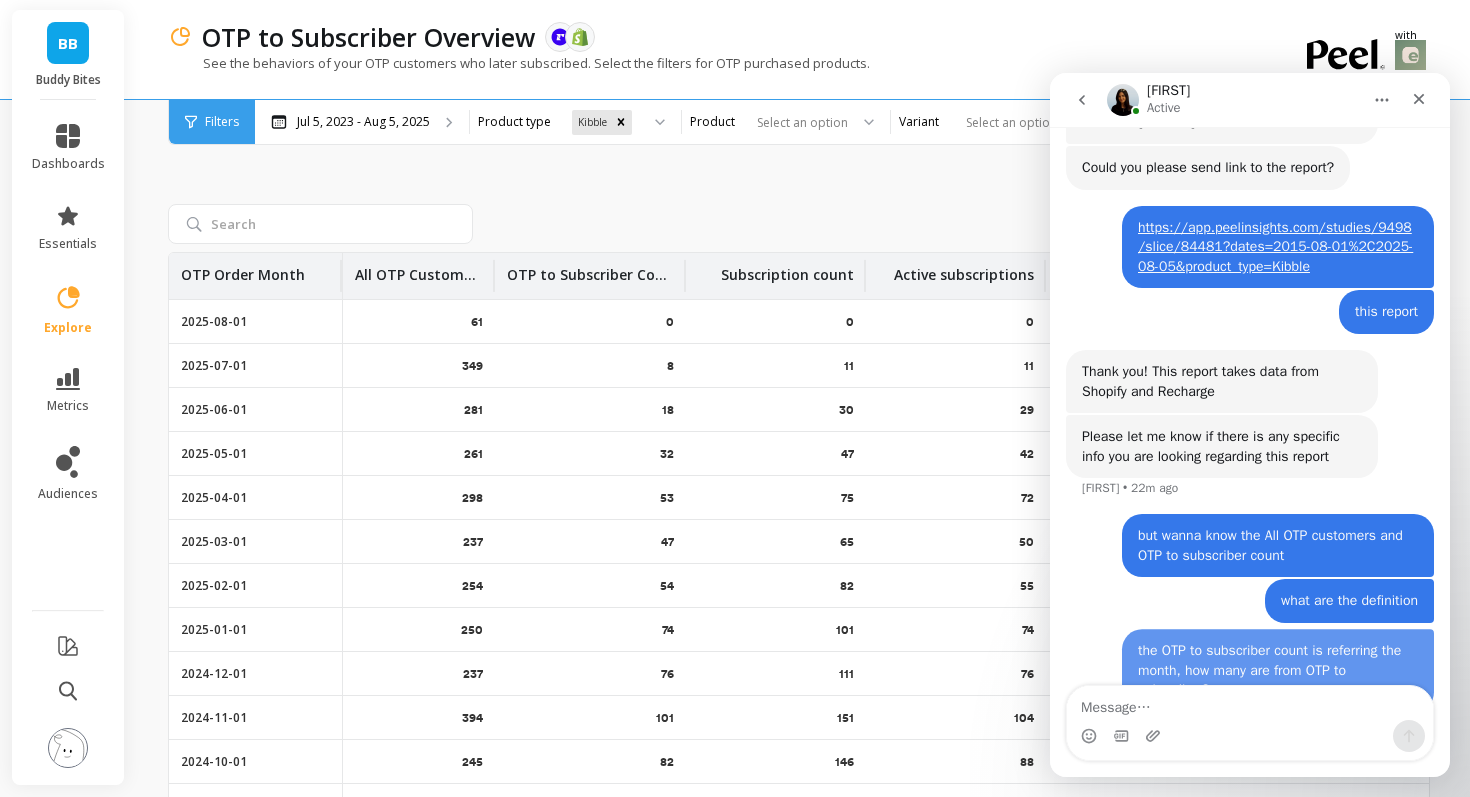 scroll, scrollTop: 487, scrollLeft: 0, axis: vertical 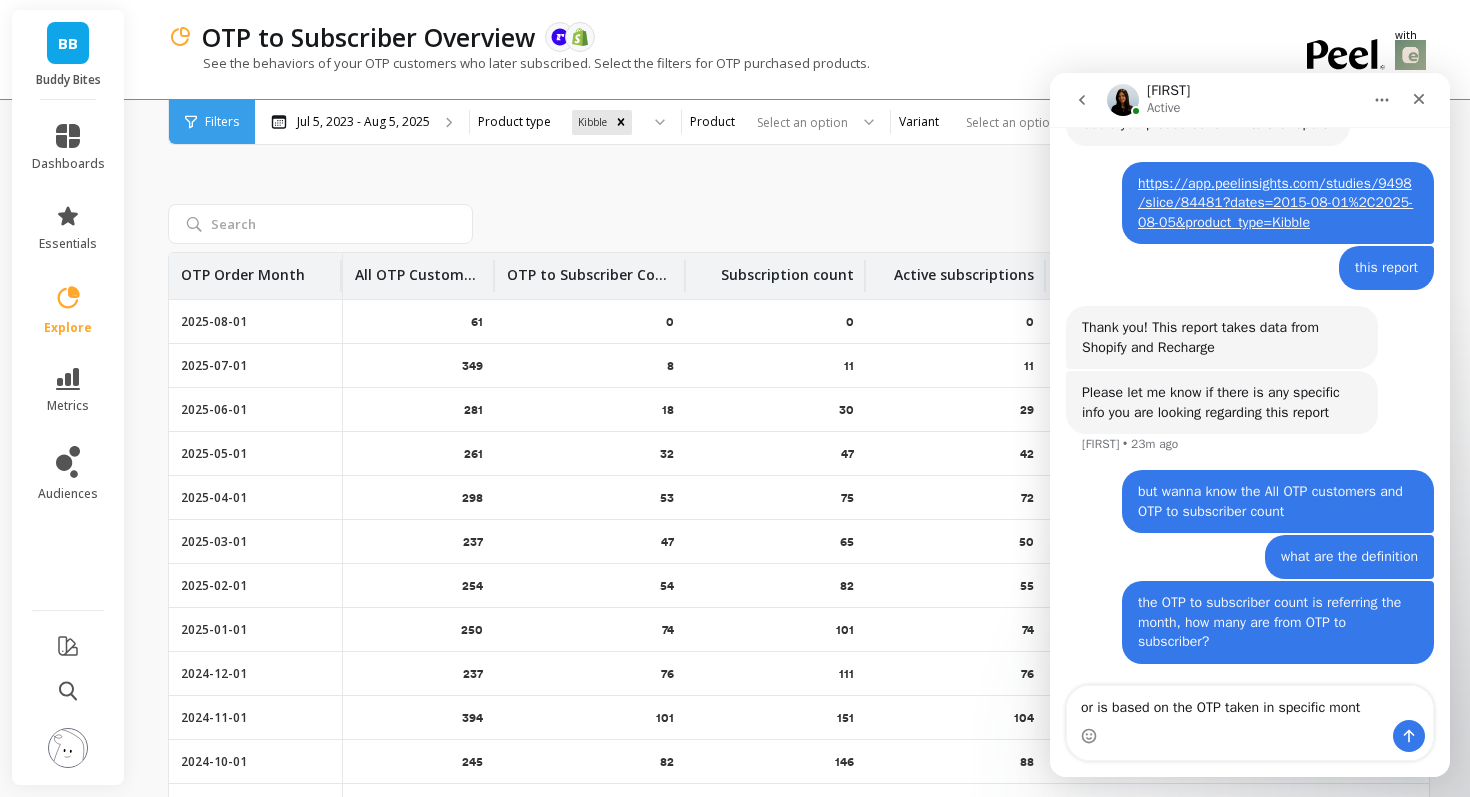 type on "or is based on the OTP taken in specific month" 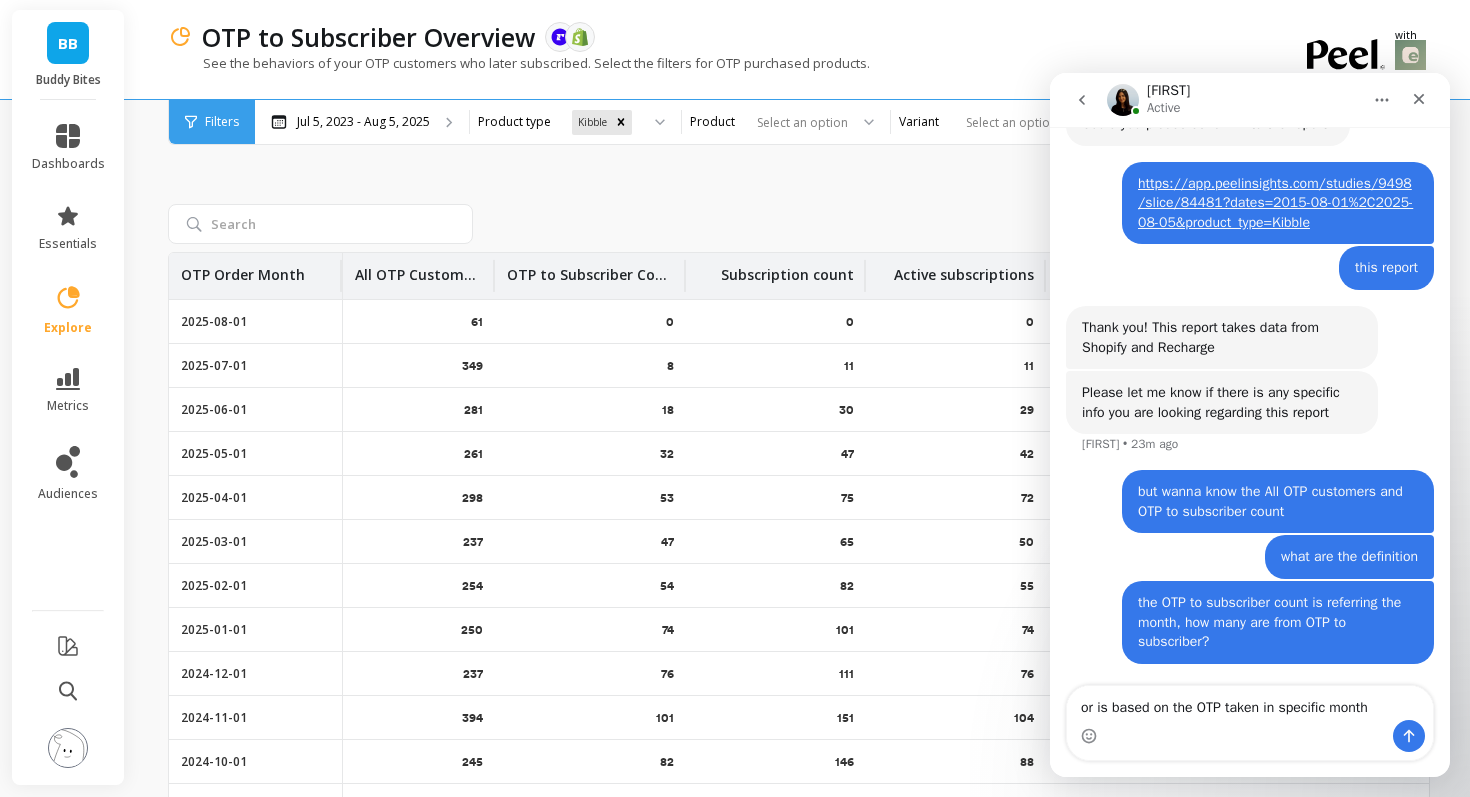 type 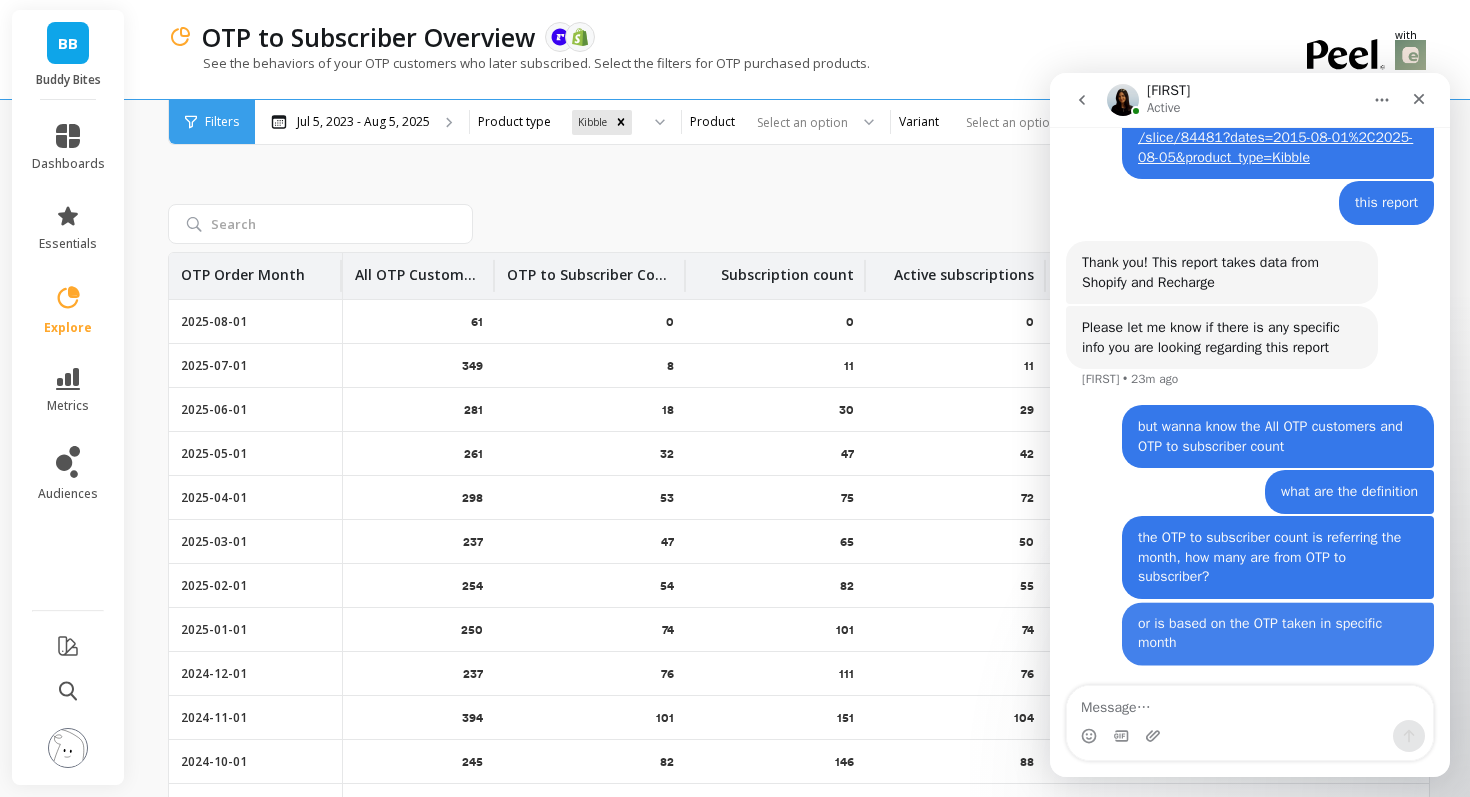 scroll, scrollTop: 552, scrollLeft: 0, axis: vertical 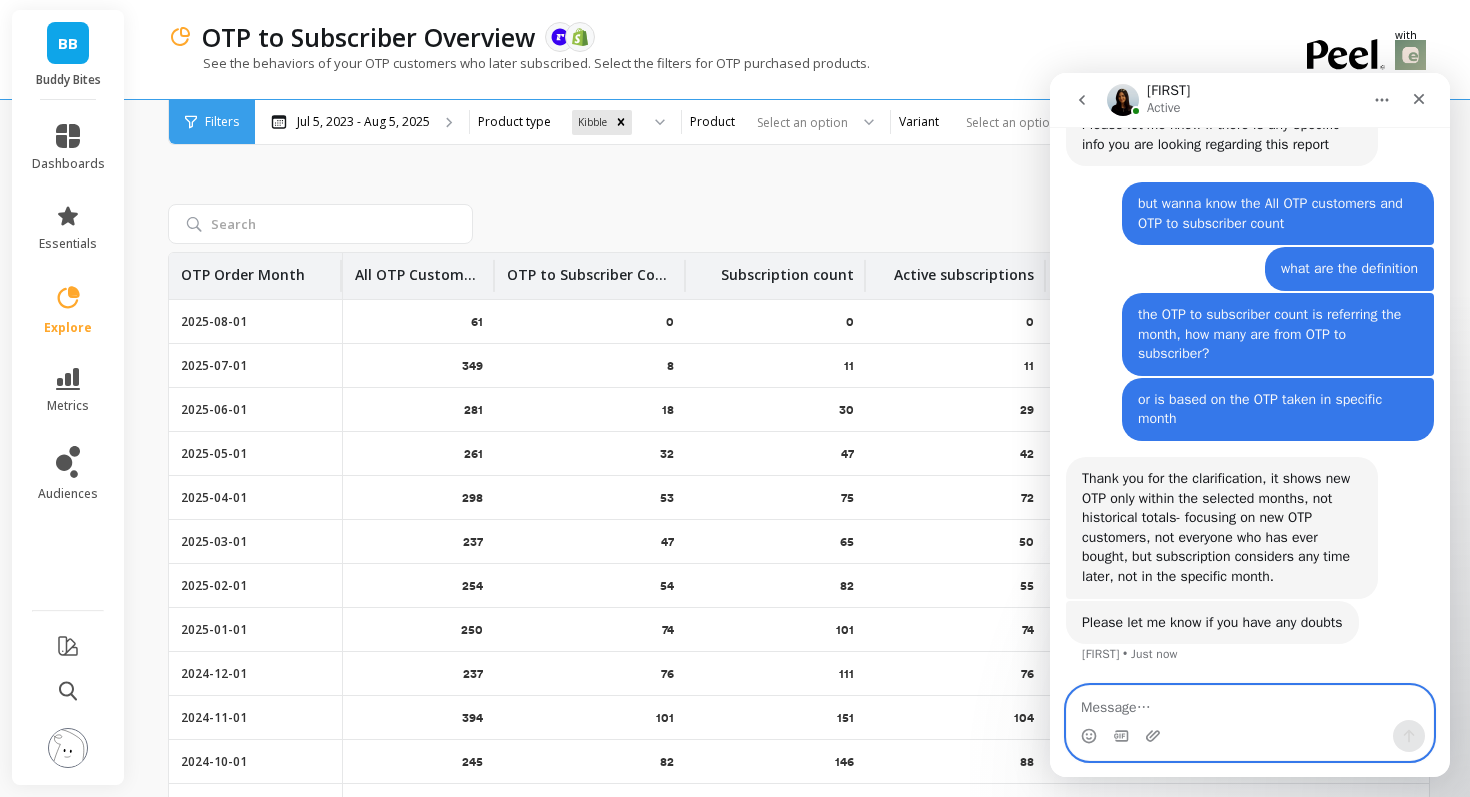 click at bounding box center (1250, 703) 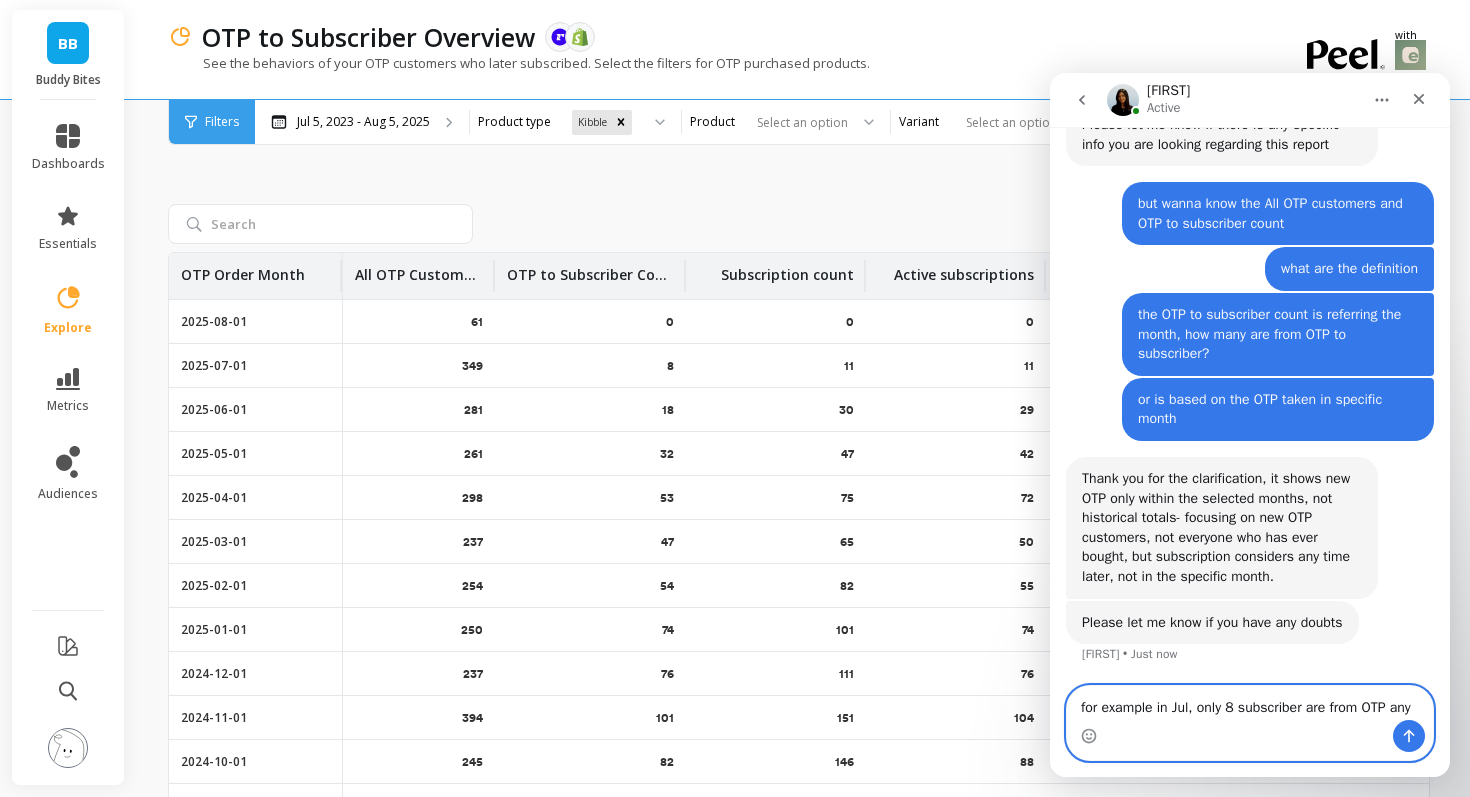 scroll, scrollTop: 775, scrollLeft: 0, axis: vertical 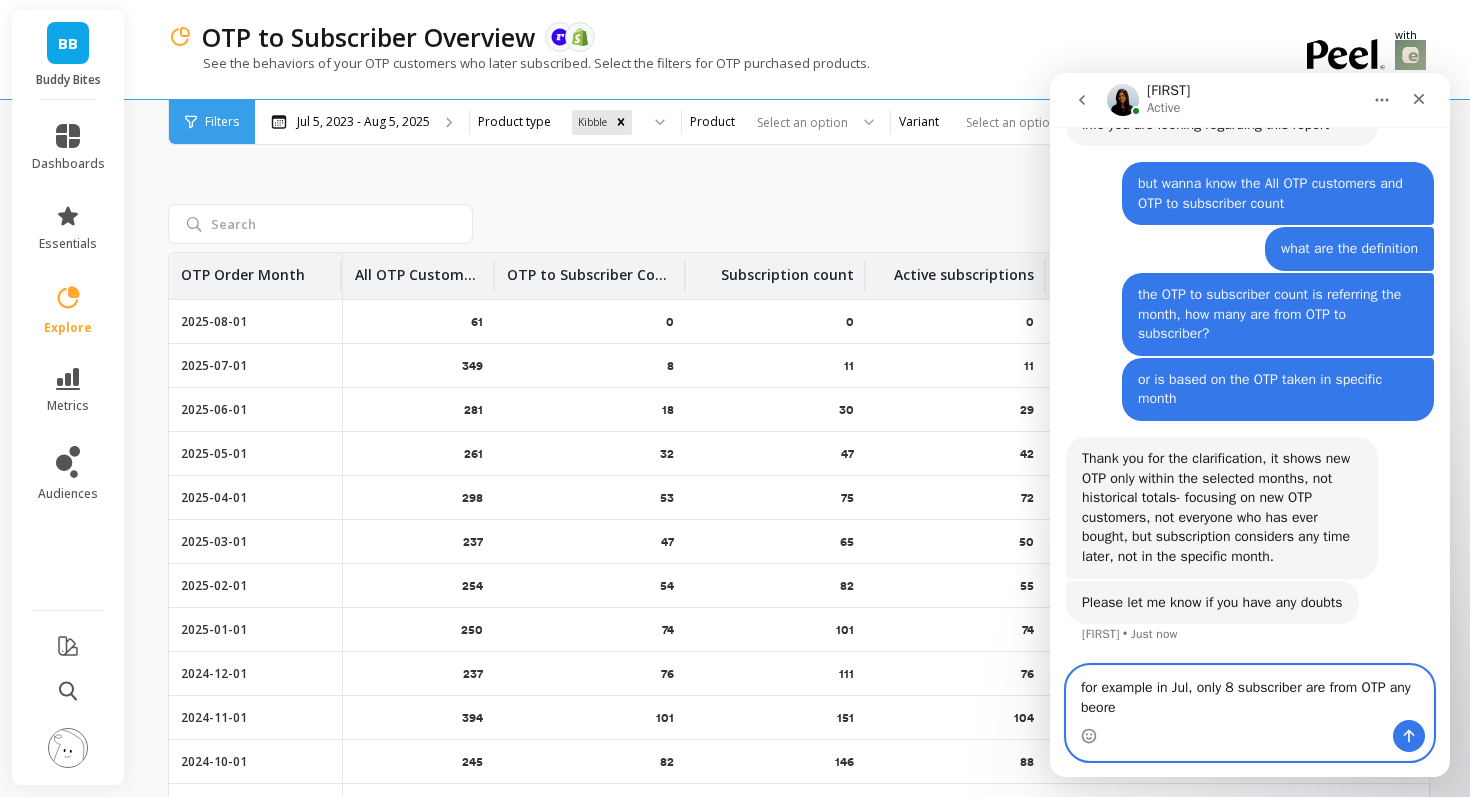click on "for example in Jul, only 8 subscriber are from OTP any beore" at bounding box center [1250, 693] 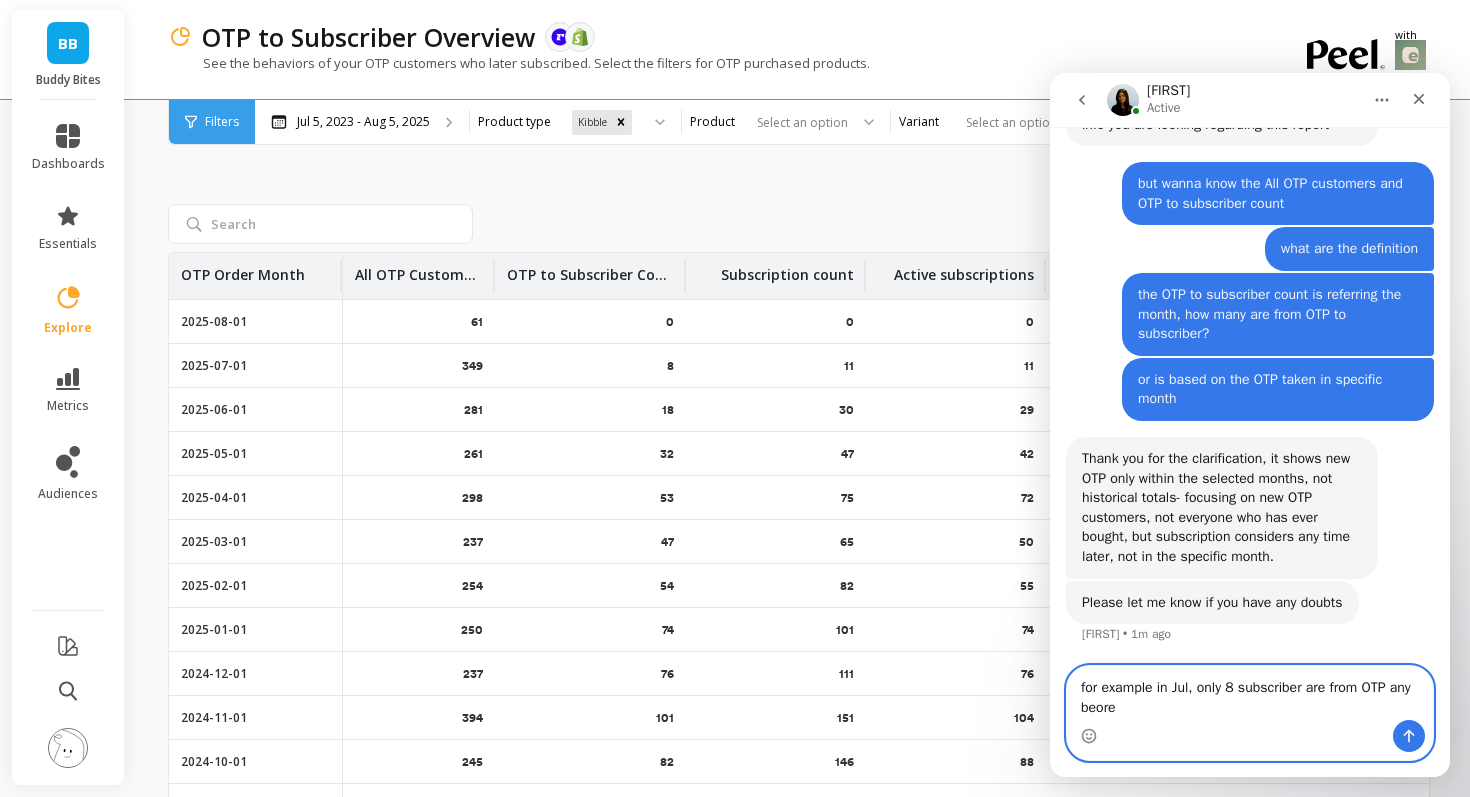click on "for example in Jul, only 8 subscriber are from OTP any beore" at bounding box center [1250, 693] 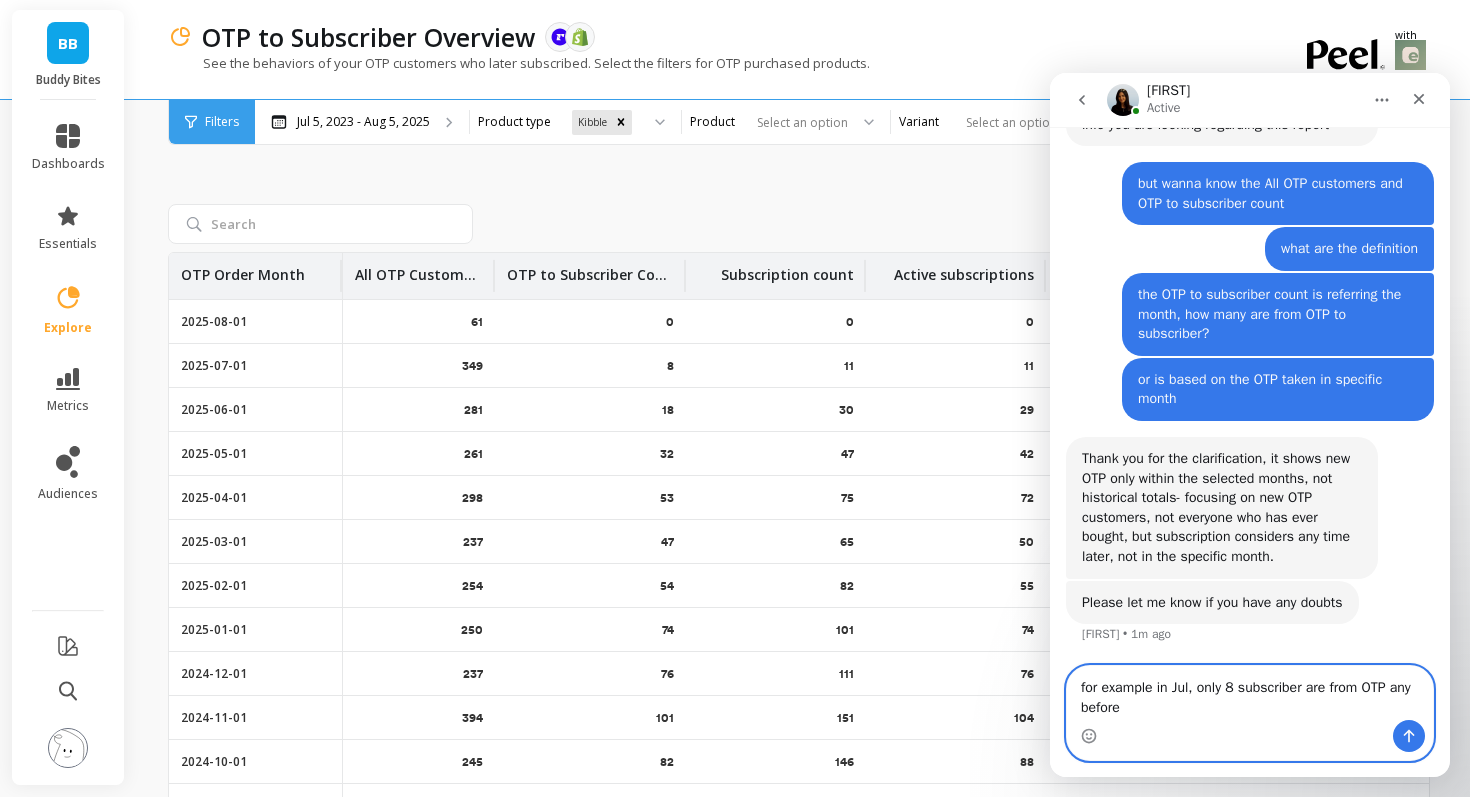 click on "for example in Jul, only 8 subscriber are from OTP any before" at bounding box center [1250, 693] 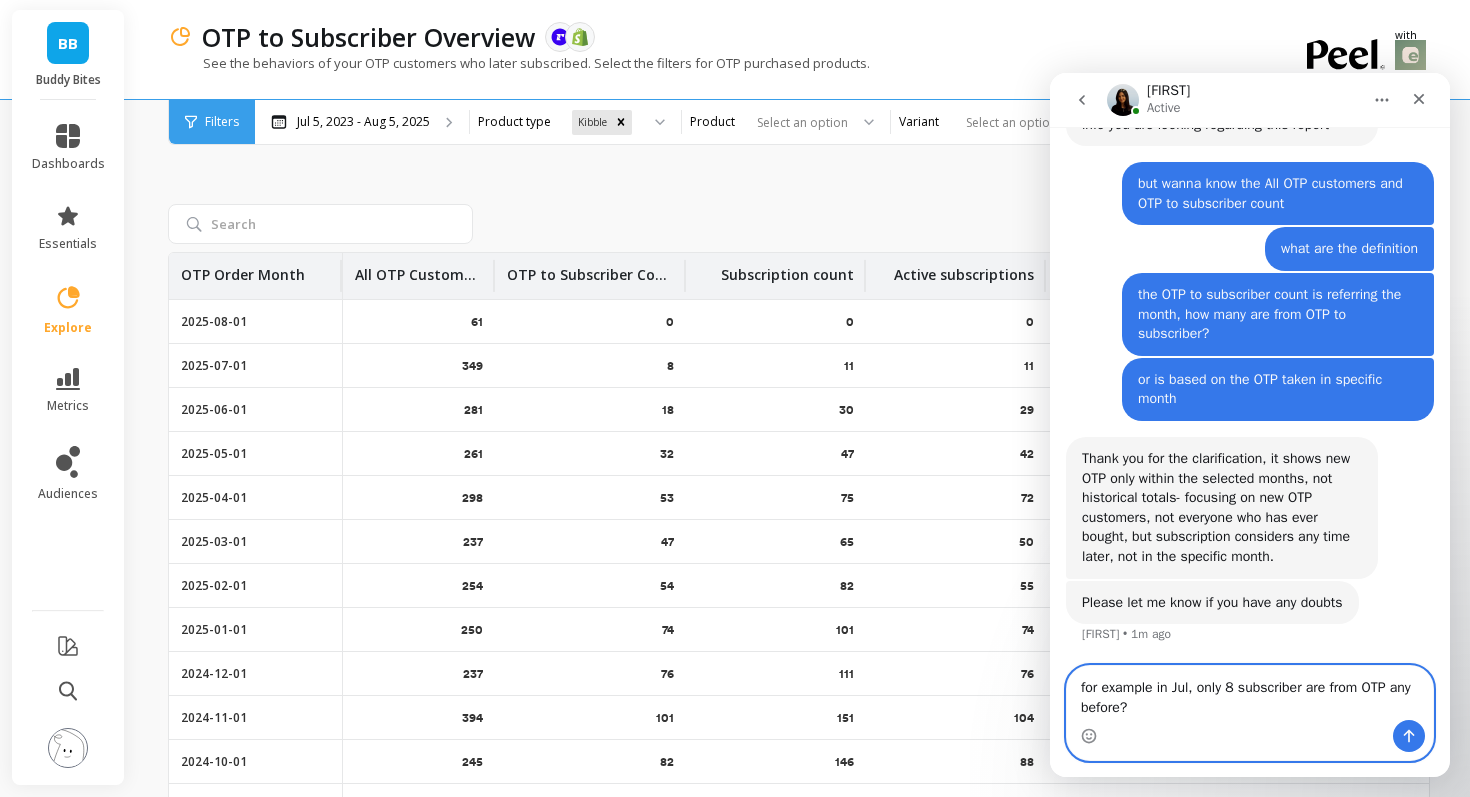 click on "for example in Jul, only 8 subscriber are from OTP any before?" at bounding box center (1250, 693) 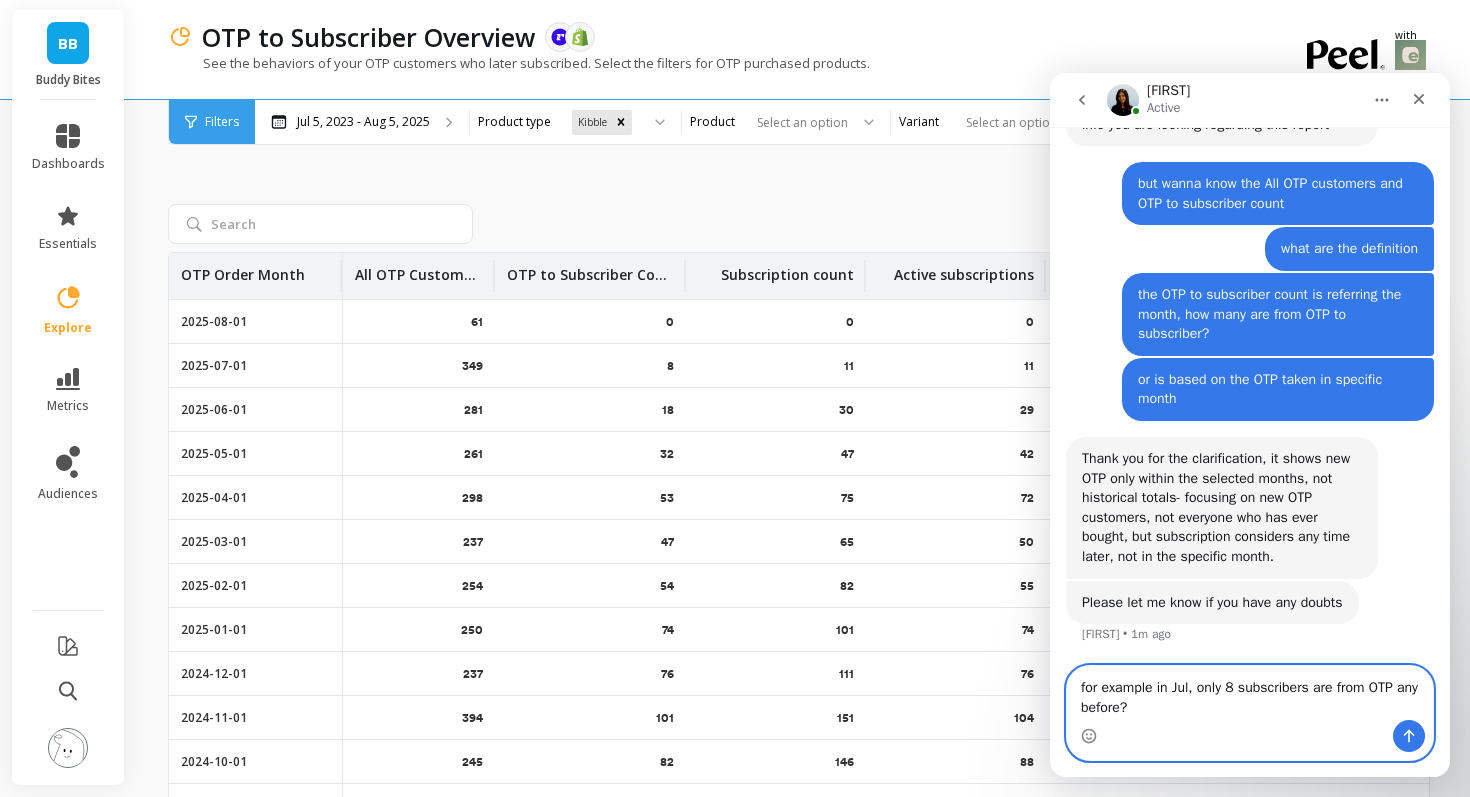 click on "for example in Jul, only 8 subscribers are from OTP any before?" at bounding box center (1250, 693) 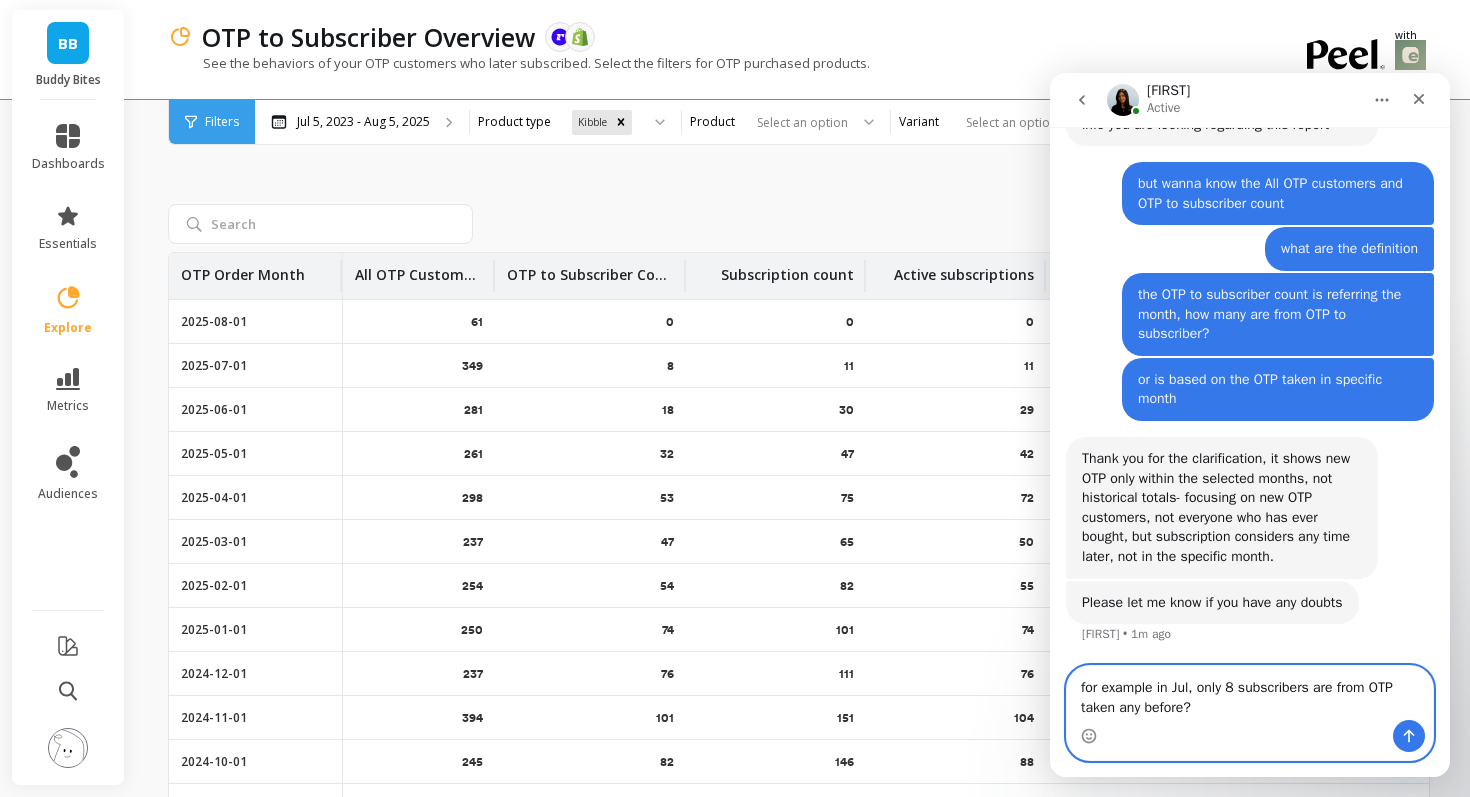 click on "for example in Jul, only 8 subscribers are from OTP taken any before?" at bounding box center [1250, 693] 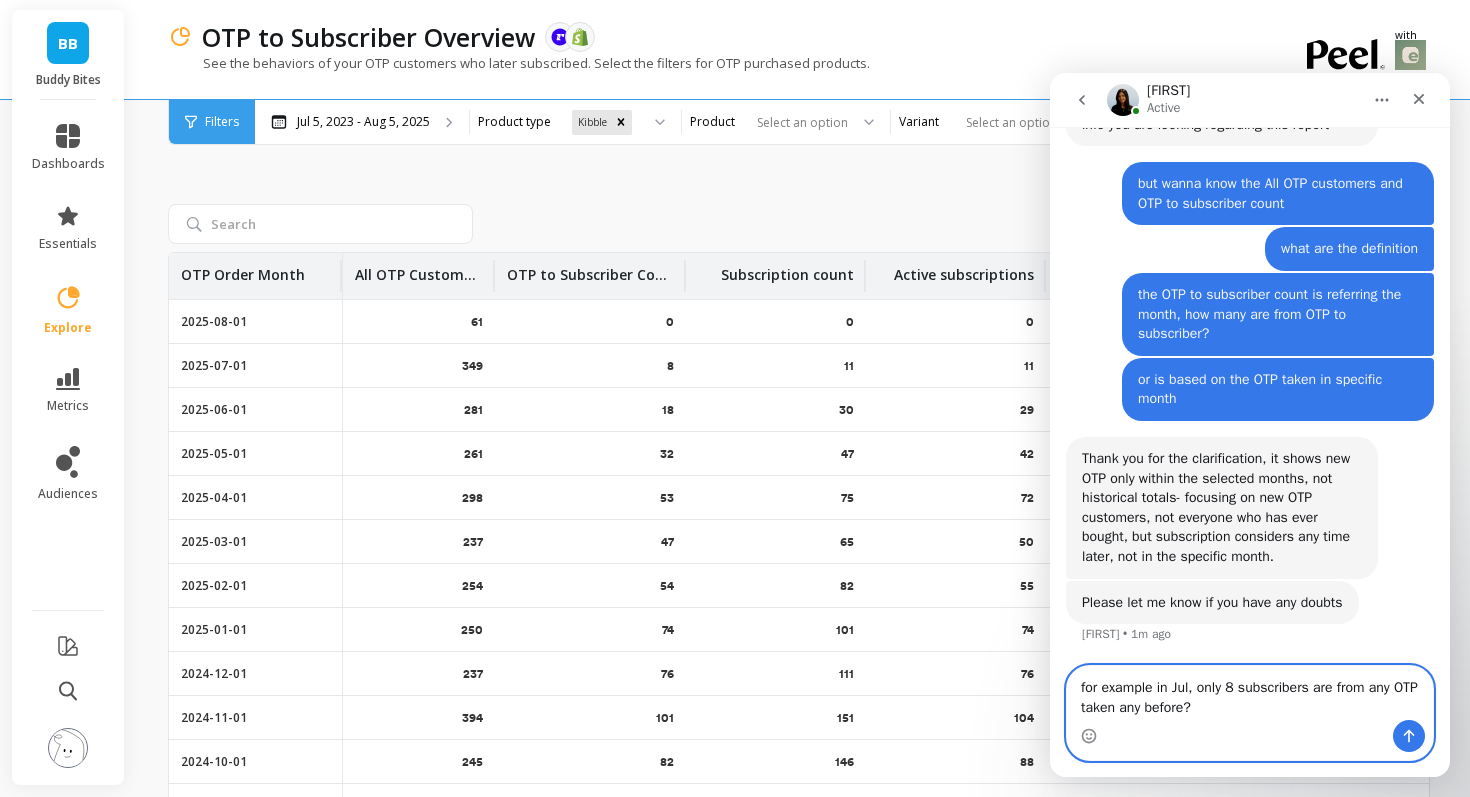 click on "for example in Jul, only 8 subscribers are from any OTP taken any before?" at bounding box center (1250, 693) 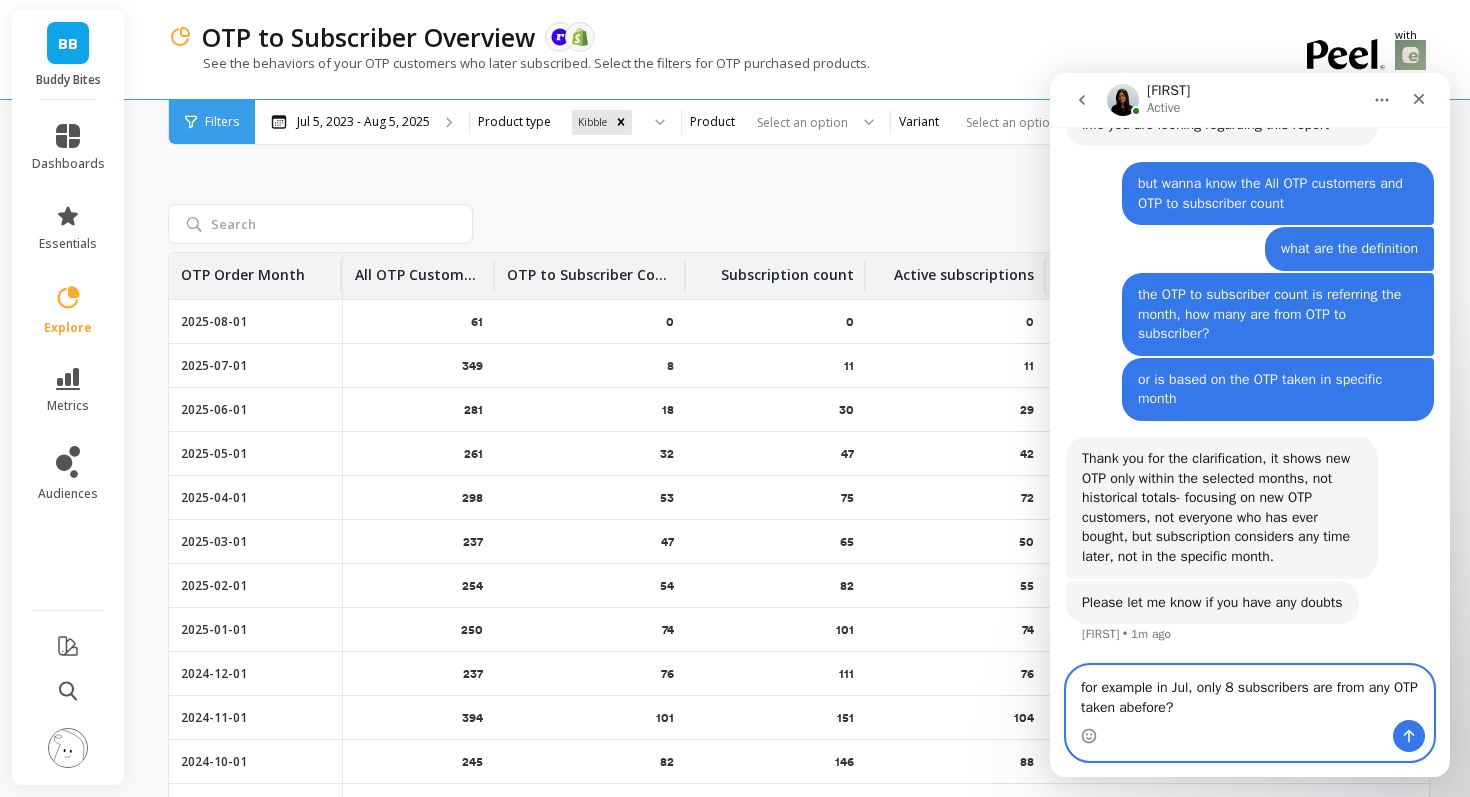 type on "for example in Jul, only 8 subscribers are from any OTP taken before?" 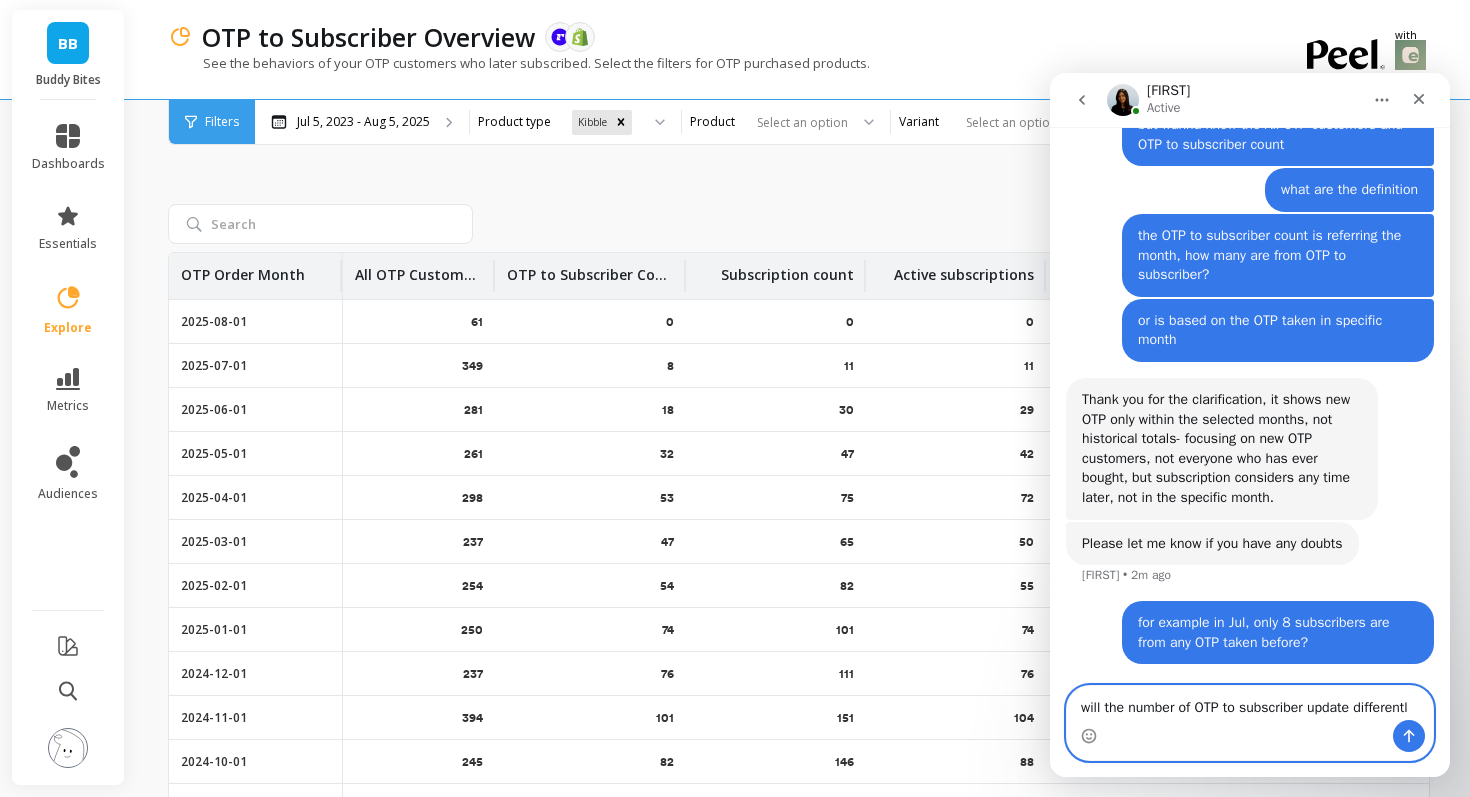 scroll, scrollTop: 854, scrollLeft: 0, axis: vertical 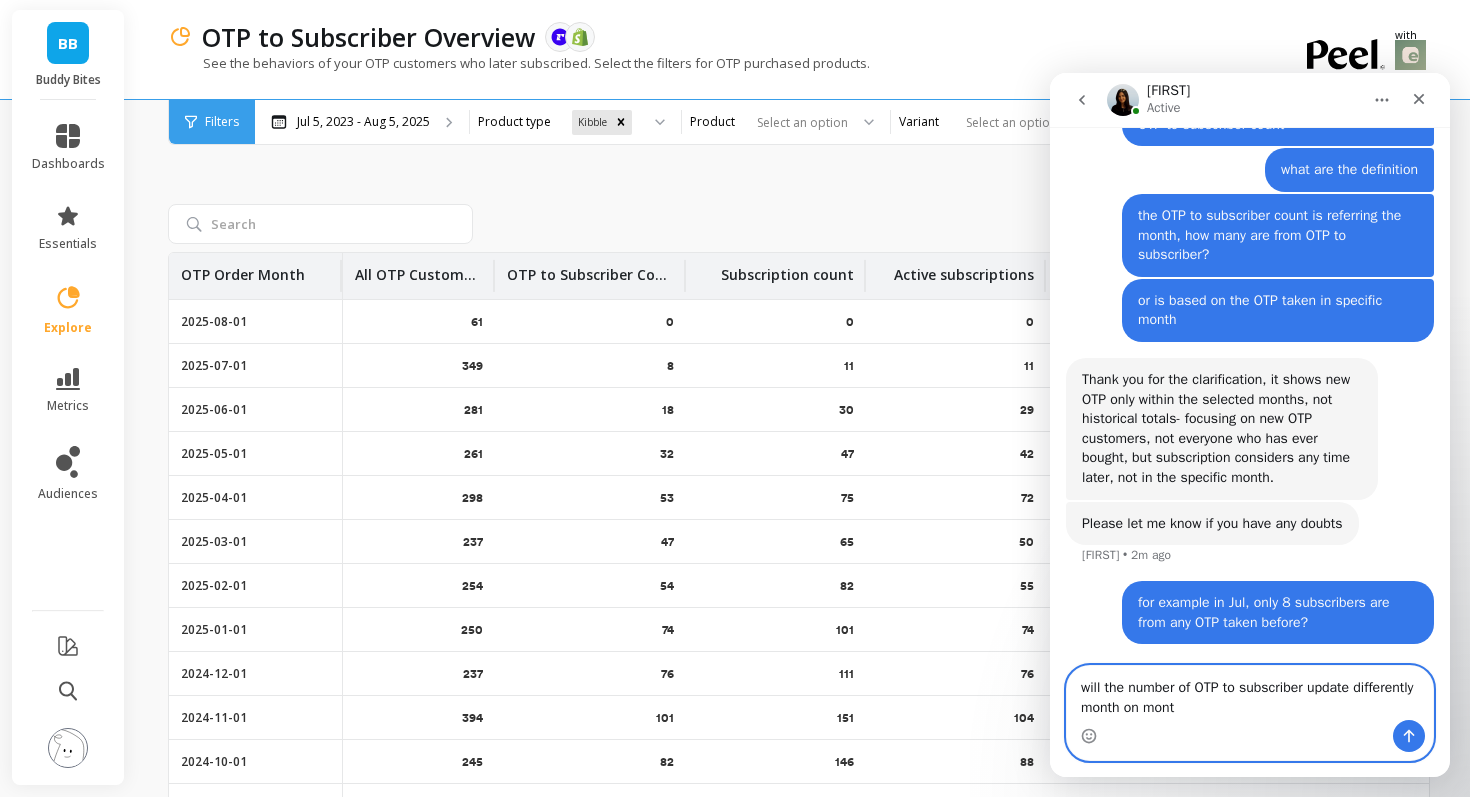 type on "will the number of OTP to subscriber update differently month on month" 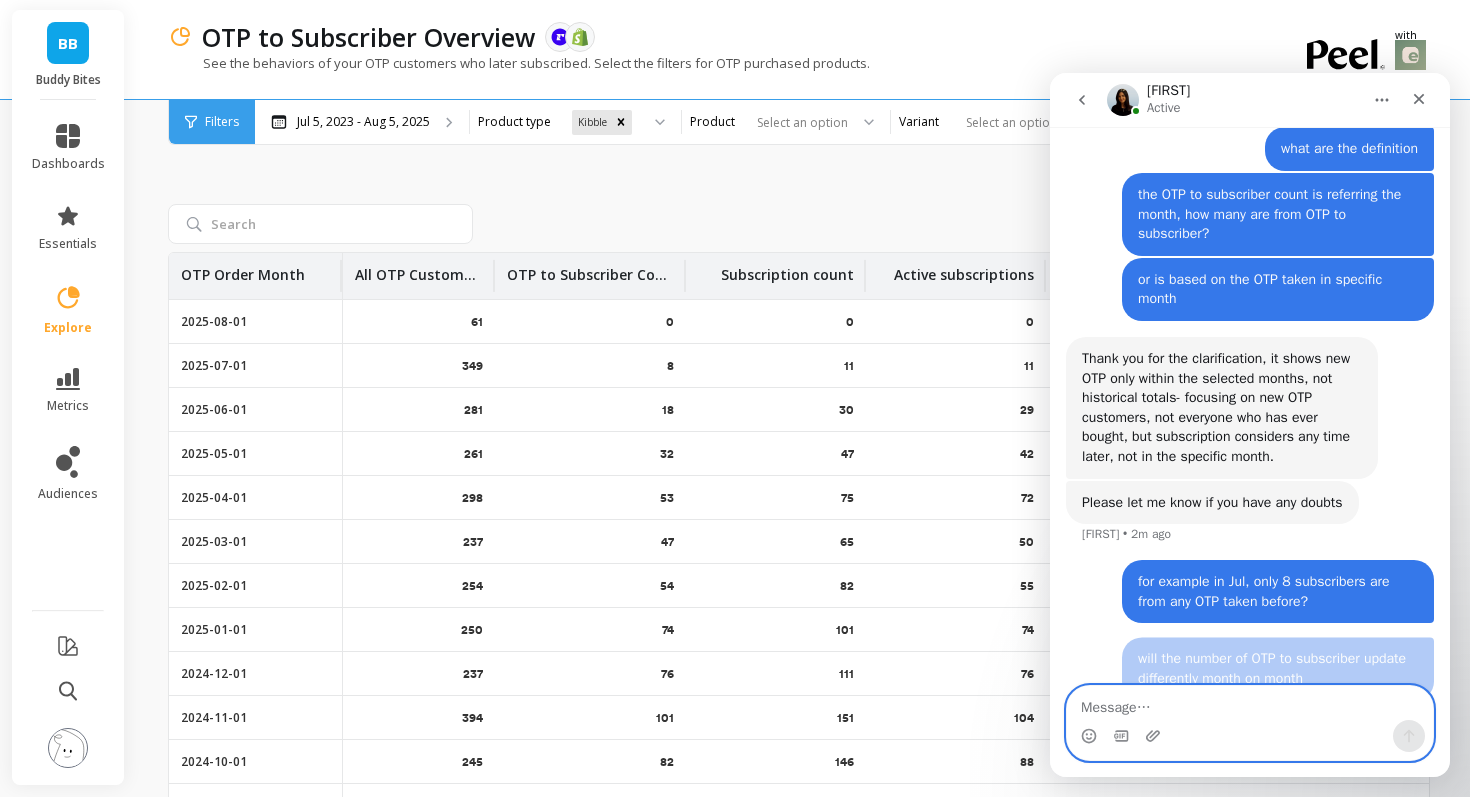 scroll, scrollTop: 899, scrollLeft: 0, axis: vertical 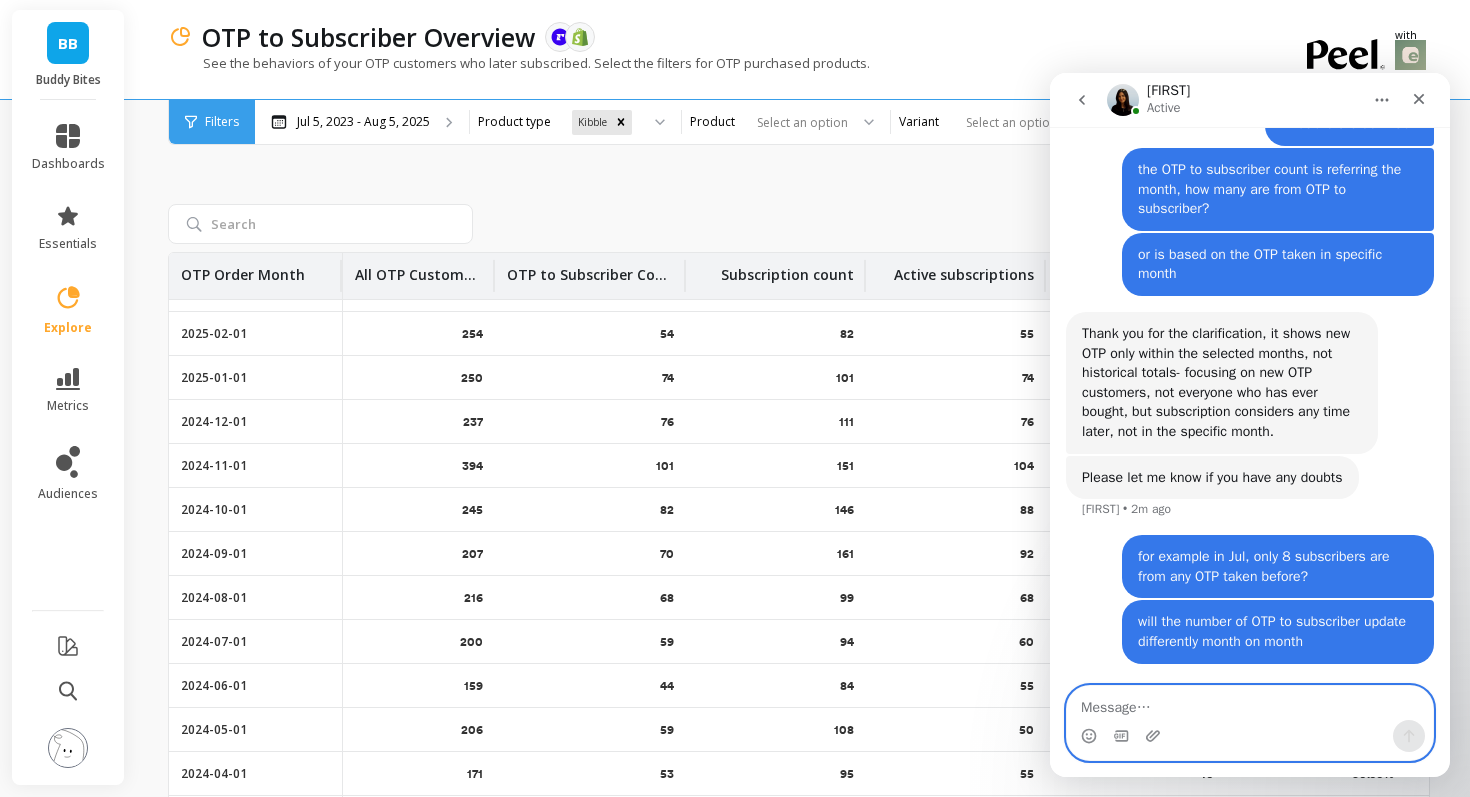 type 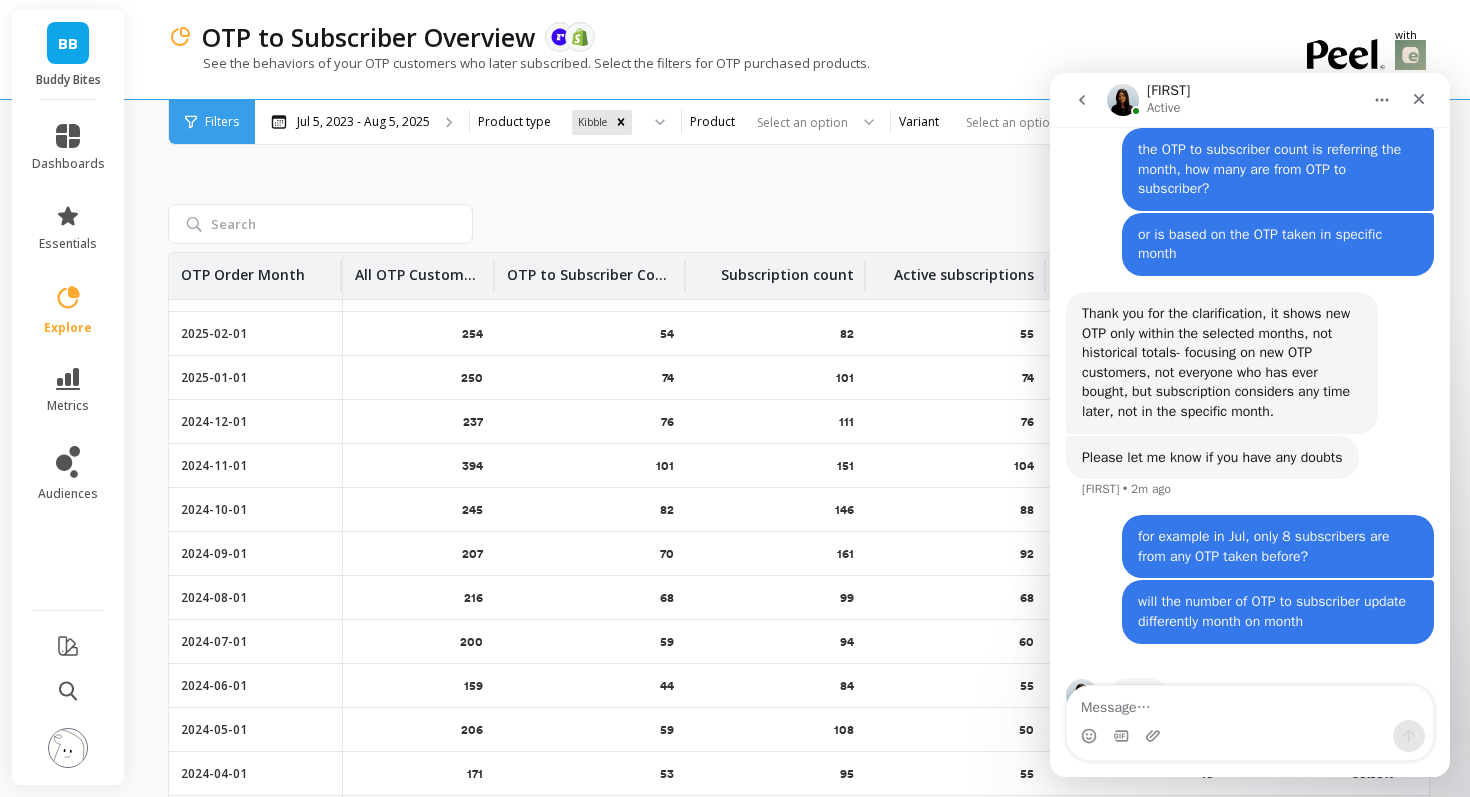 scroll, scrollTop: 976, scrollLeft: 0, axis: vertical 